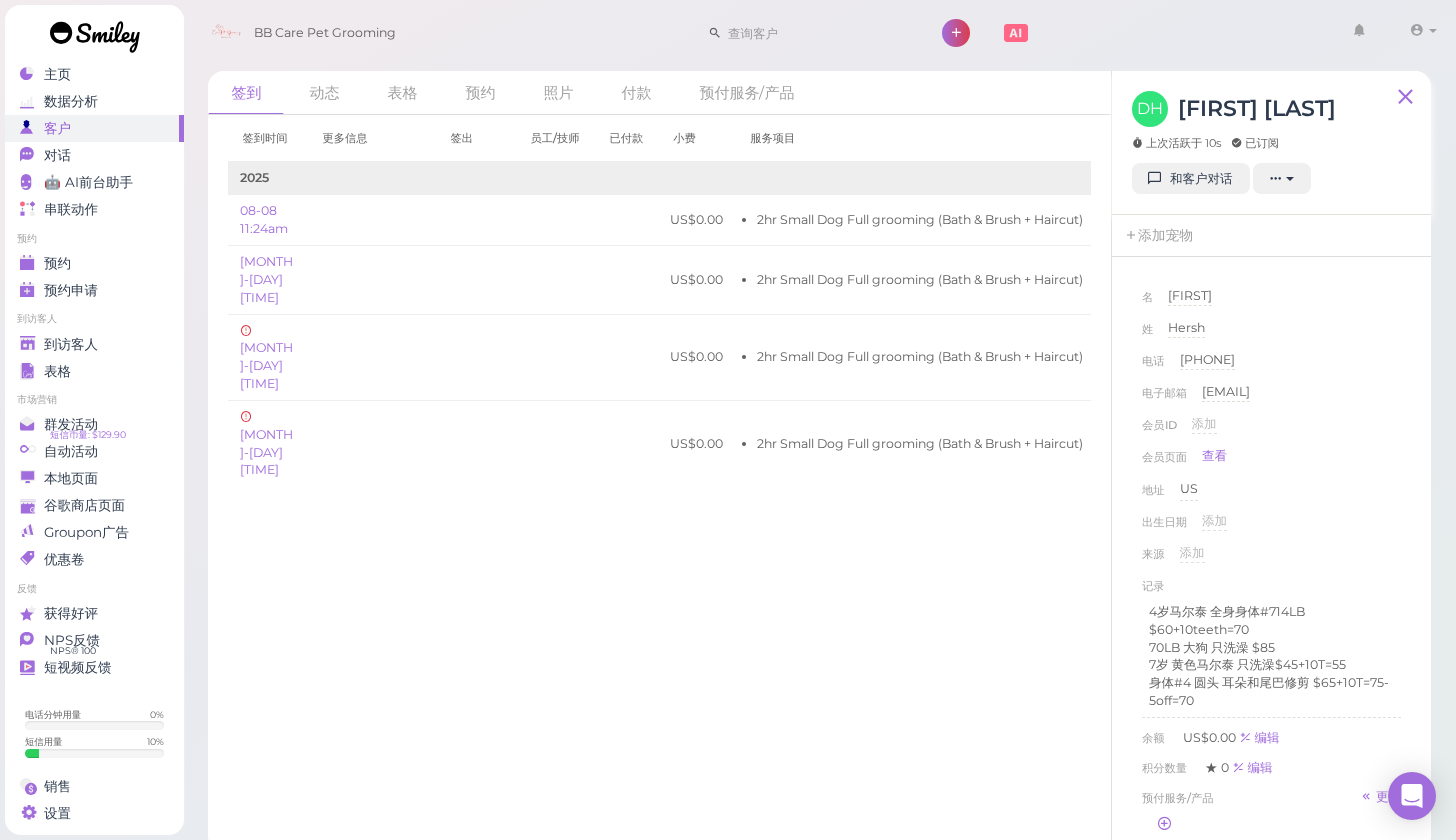scroll, scrollTop: 0, scrollLeft: 0, axis: both 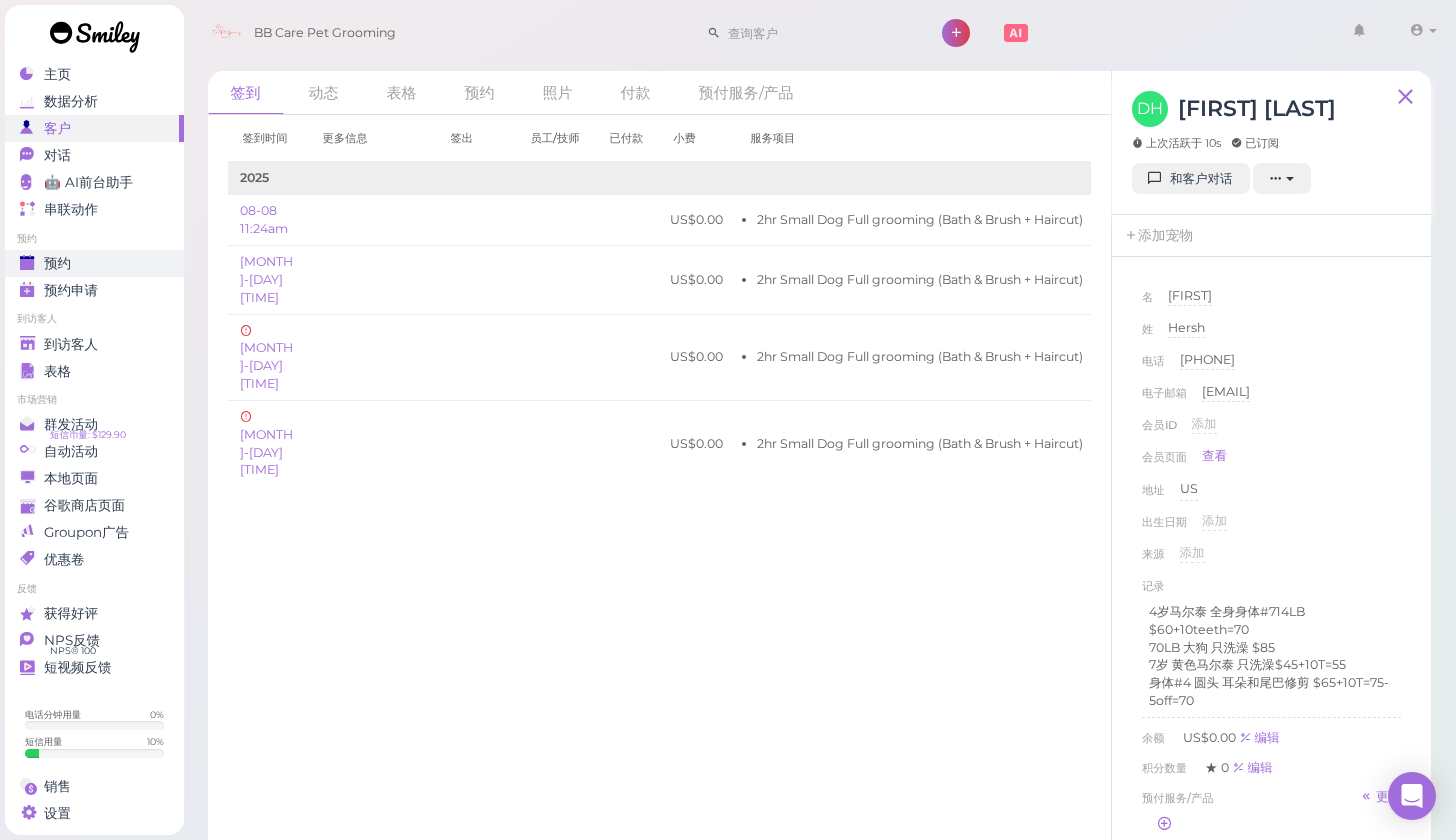 click on "预约" at bounding box center (92, 263) 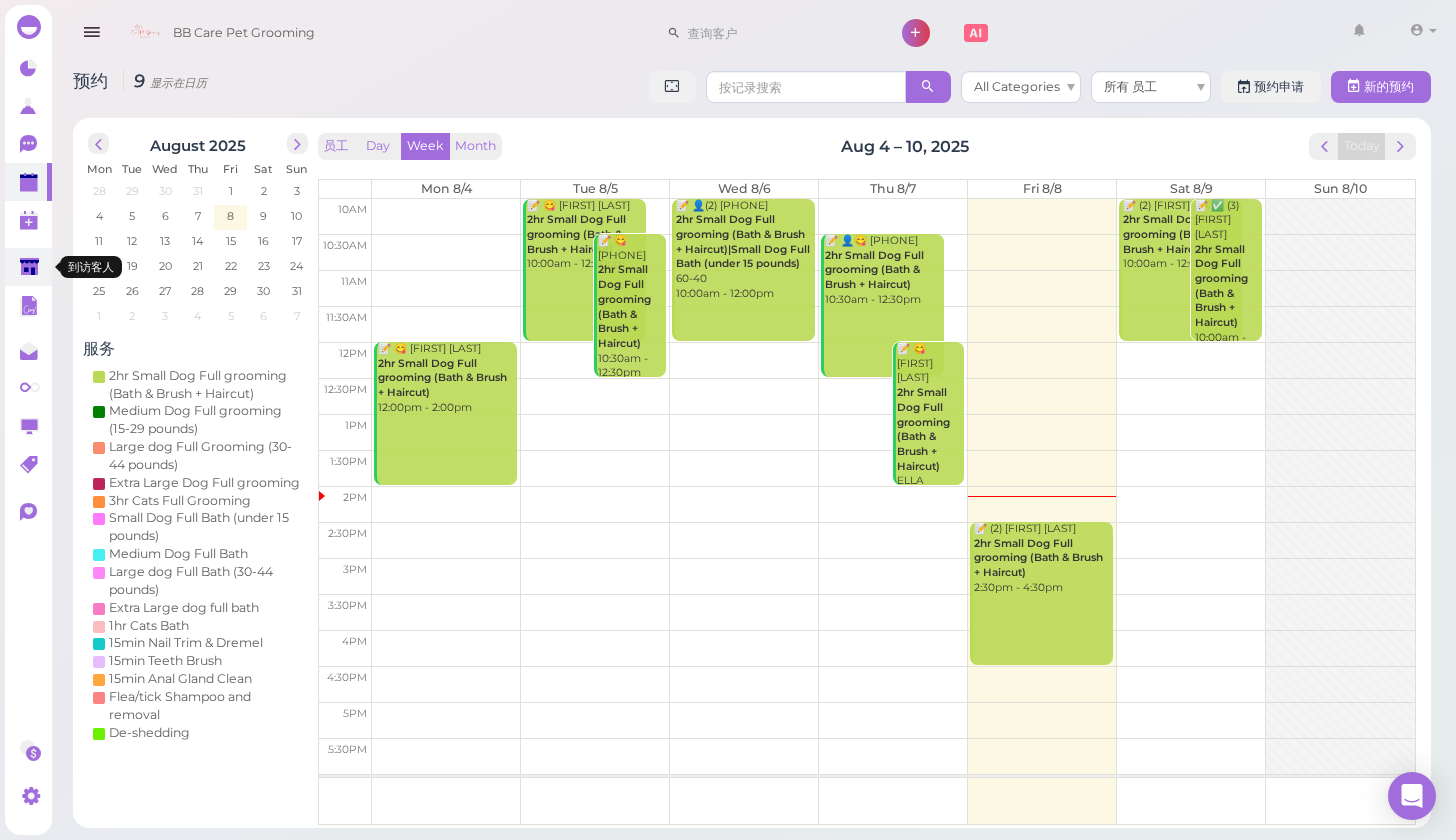 click 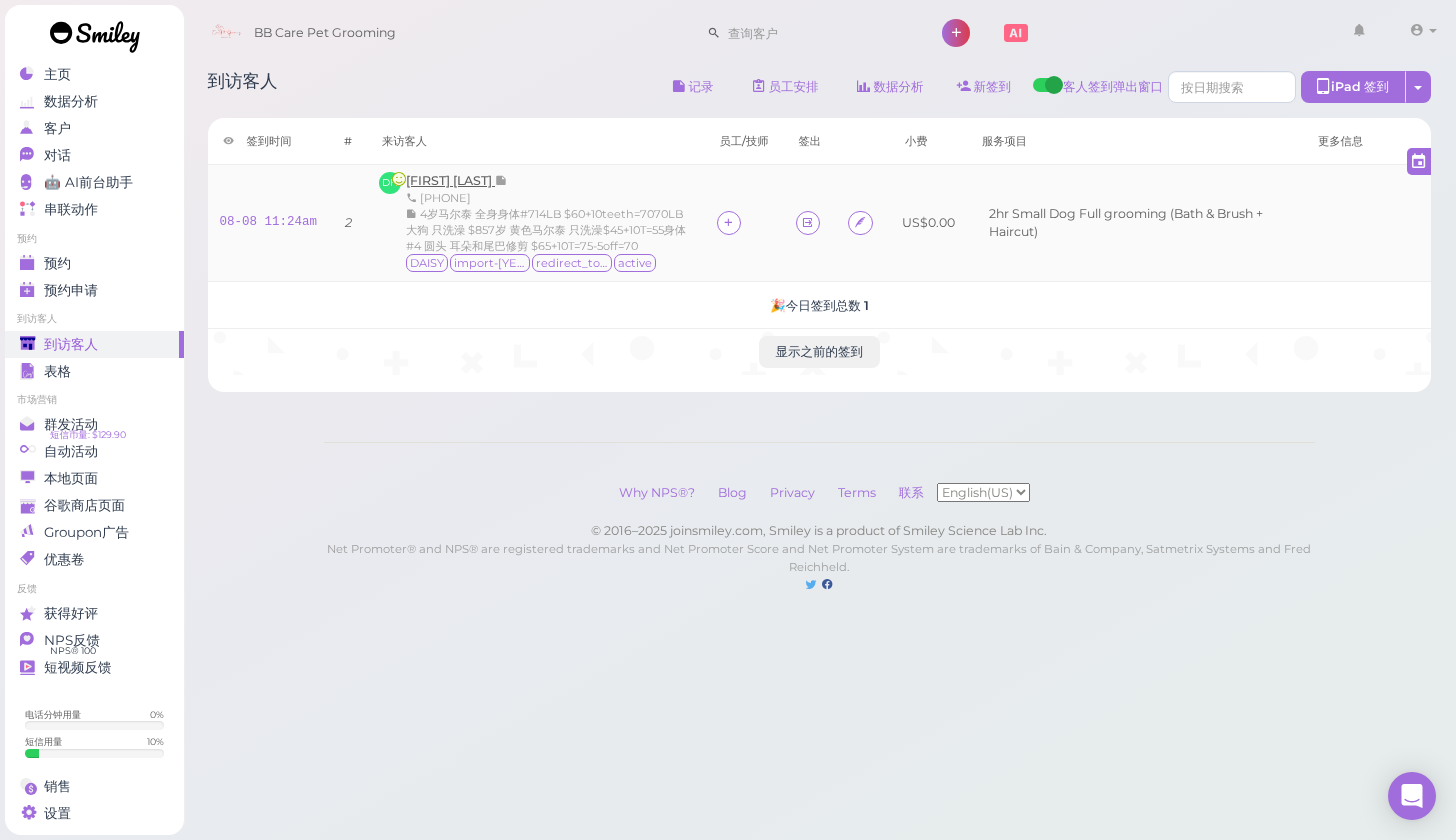 click on "[FIRST] [LAST]" at bounding box center [450, 180] 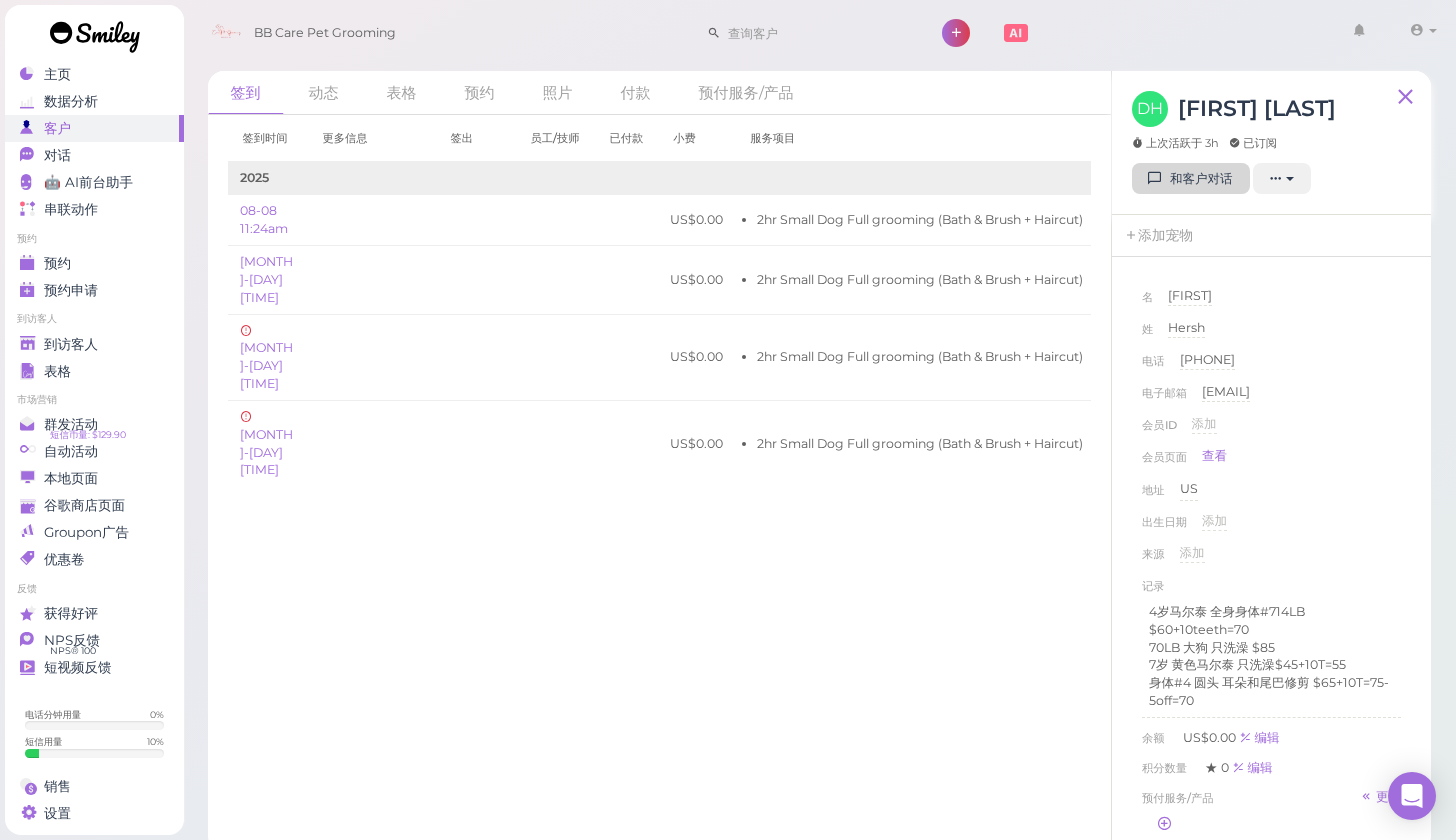 click on "和客户对话" at bounding box center [1191, 179] 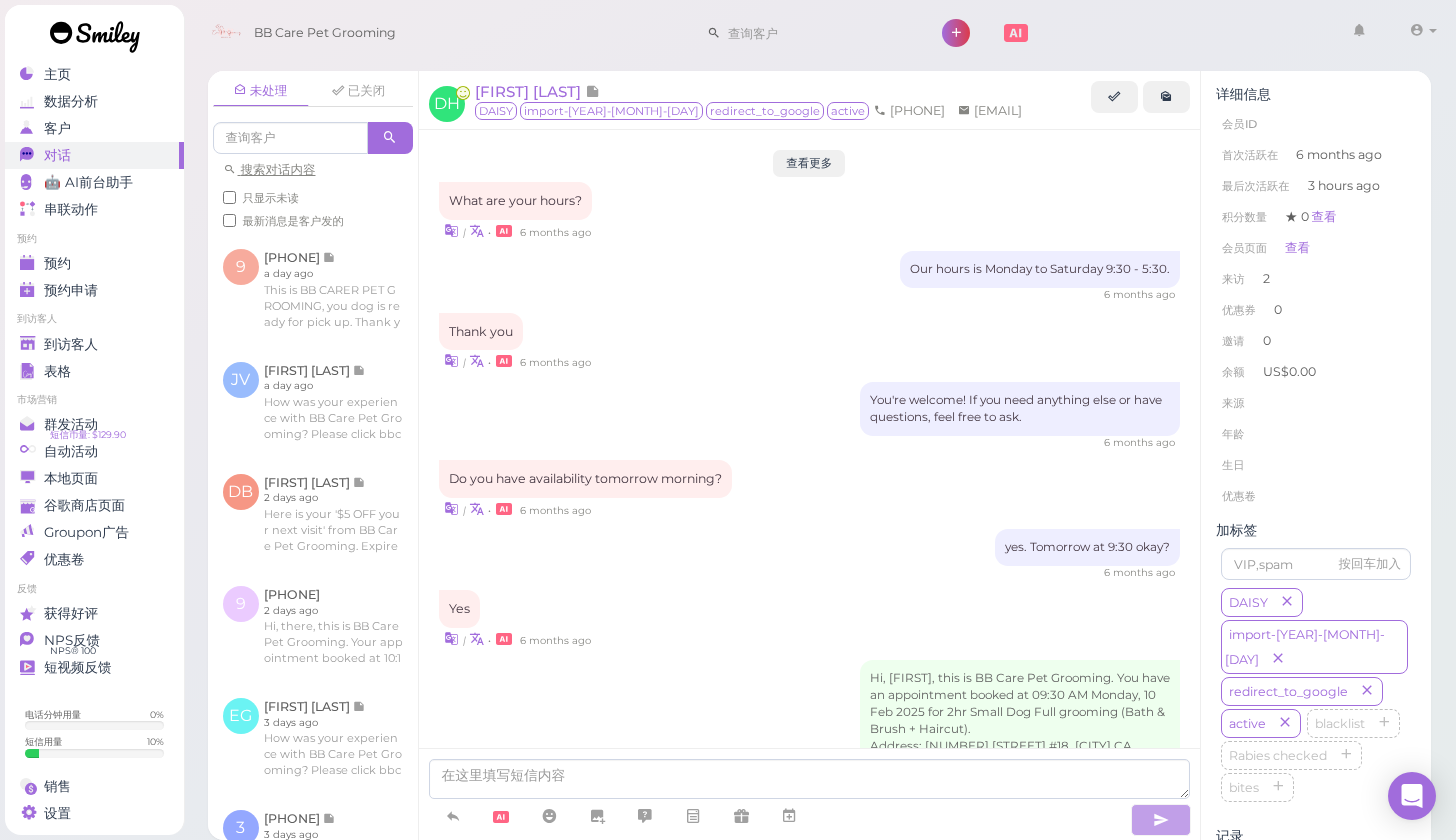 scroll, scrollTop: 2411, scrollLeft: 0, axis: vertical 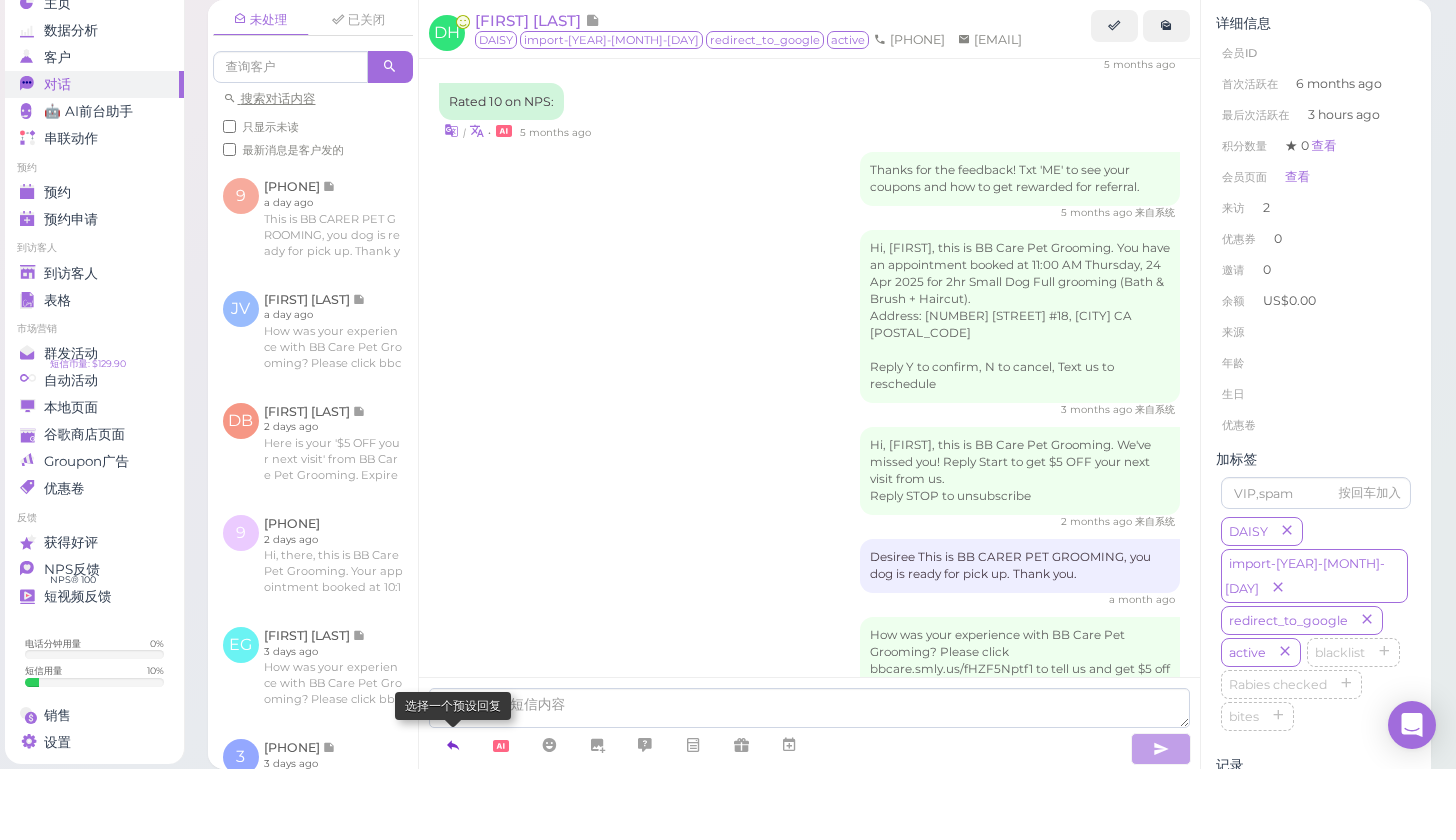 click at bounding box center [453, 816] 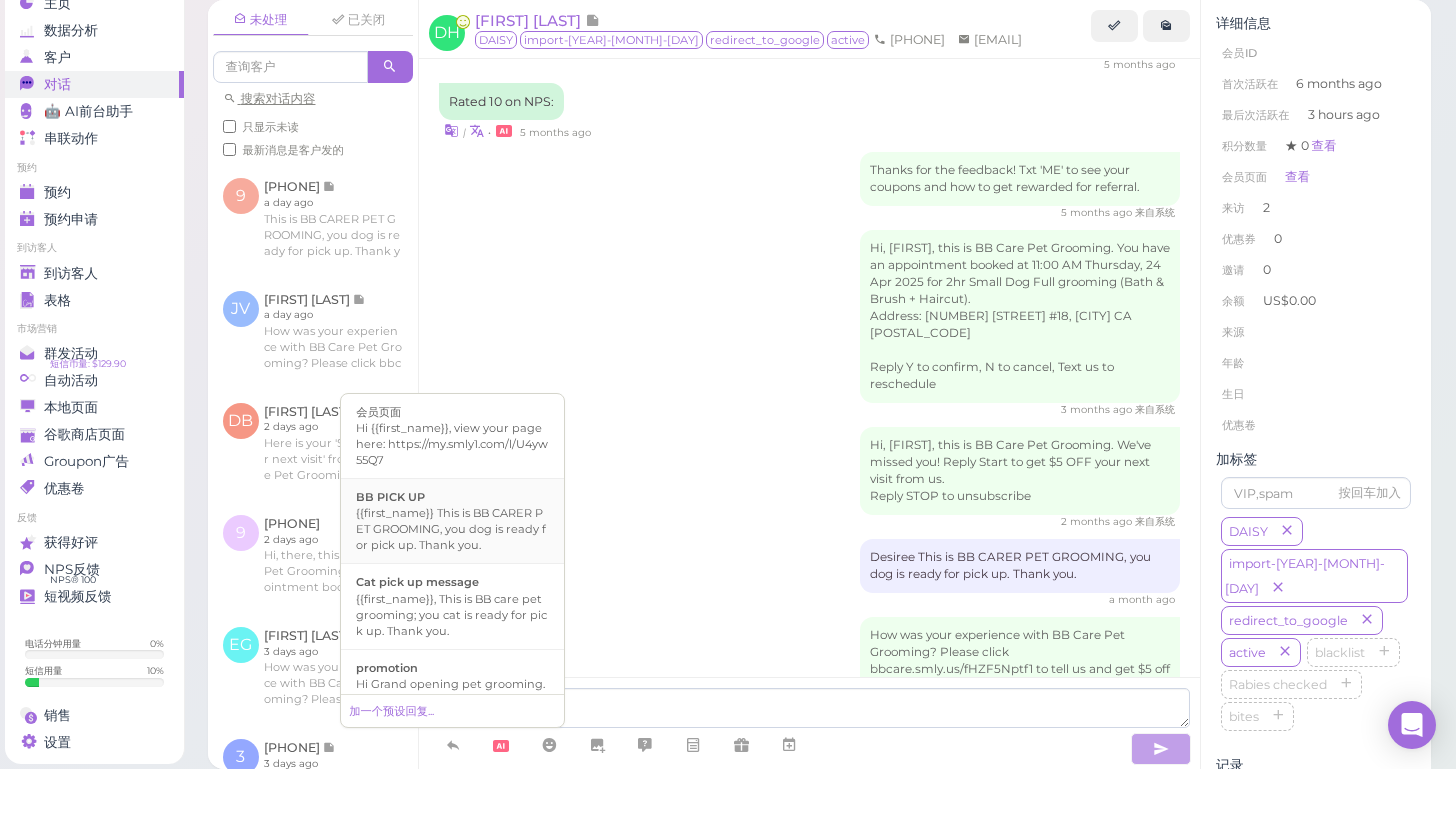 click on "{{first_name}} This is BB CARER PET GROOMING, you dog is ready for pick up. Thank you." at bounding box center [452, 600] 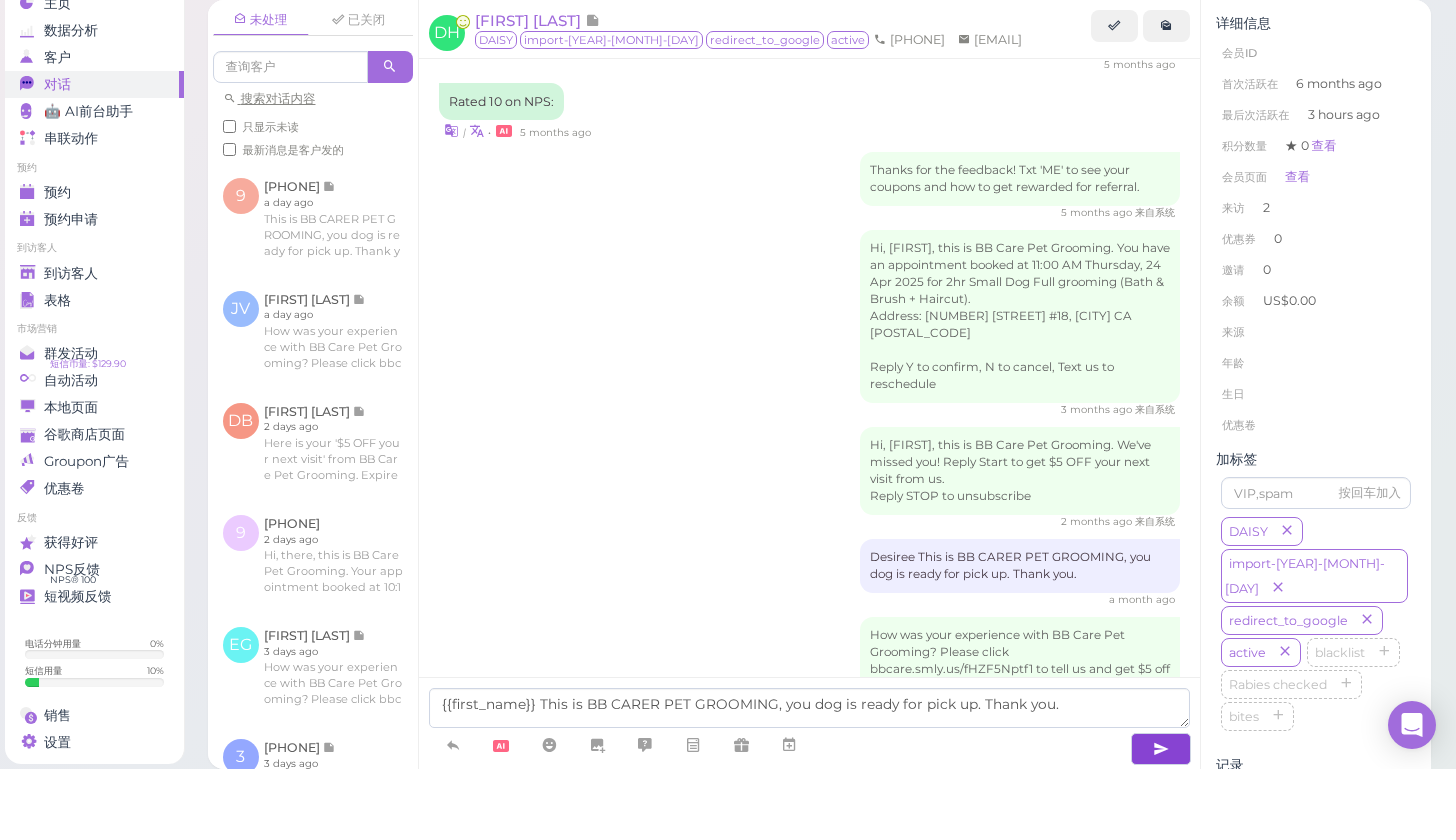 click at bounding box center [1161, 820] 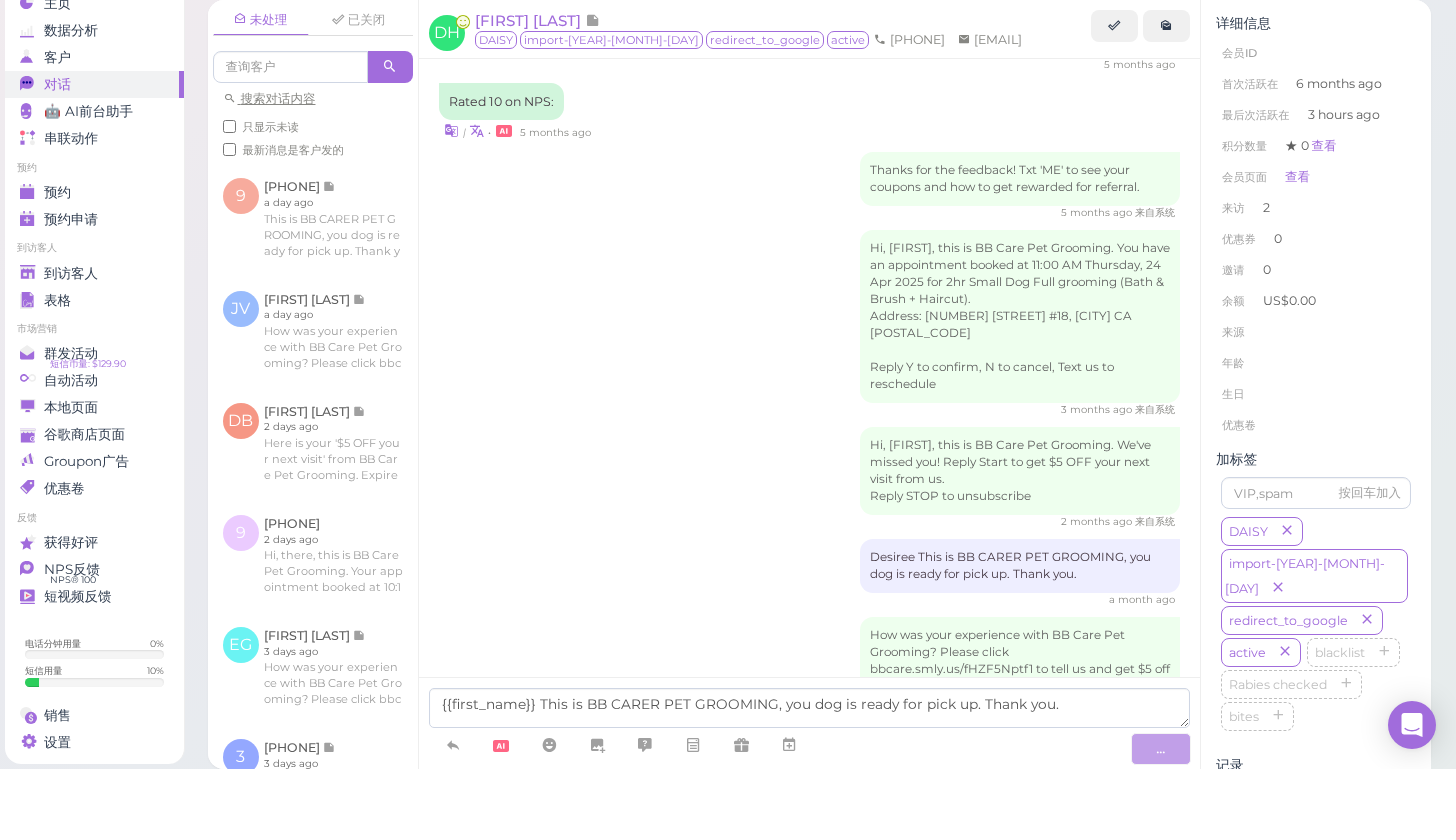 type 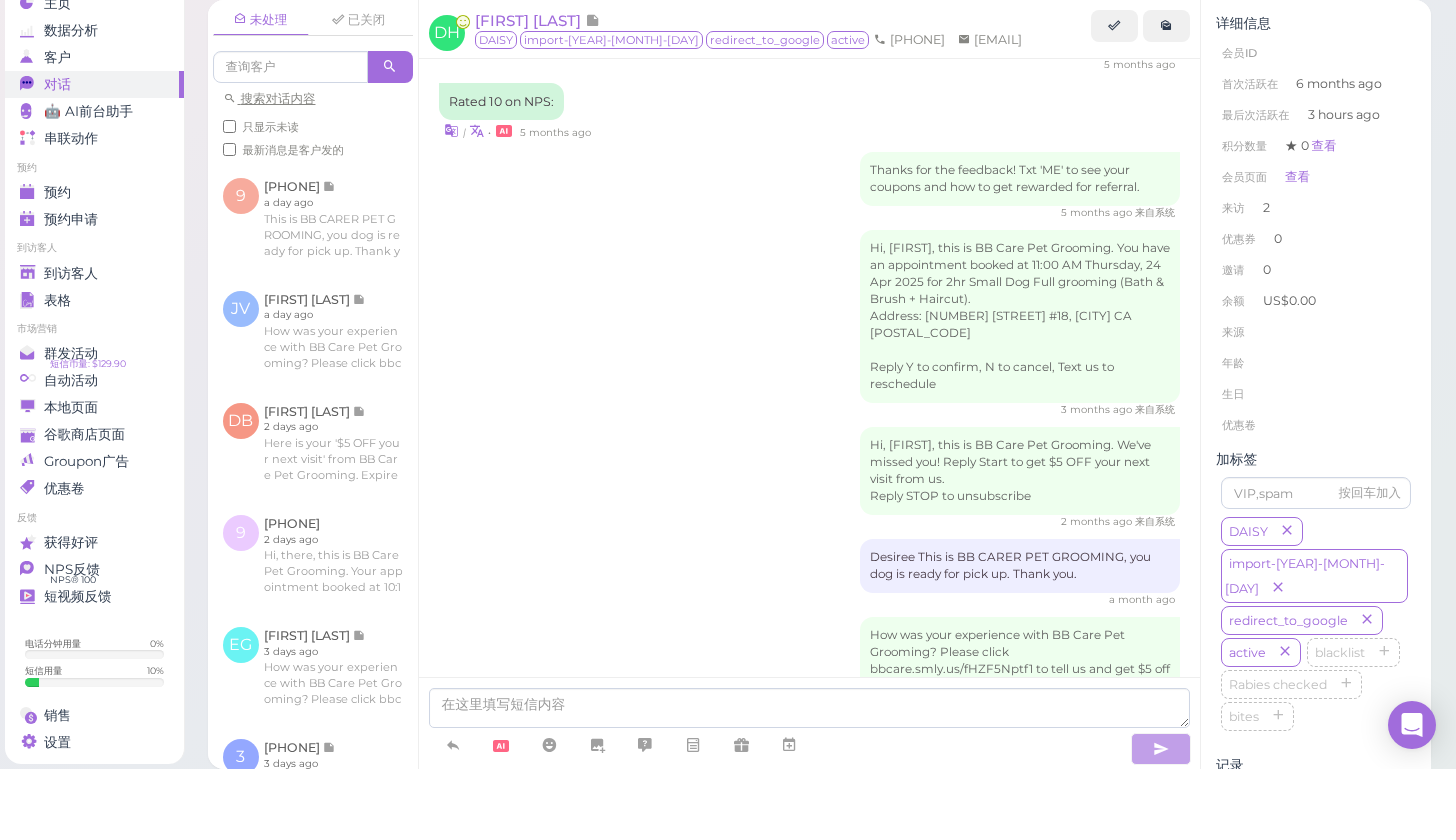 scroll, scrollTop: 2473, scrollLeft: 0, axis: vertical 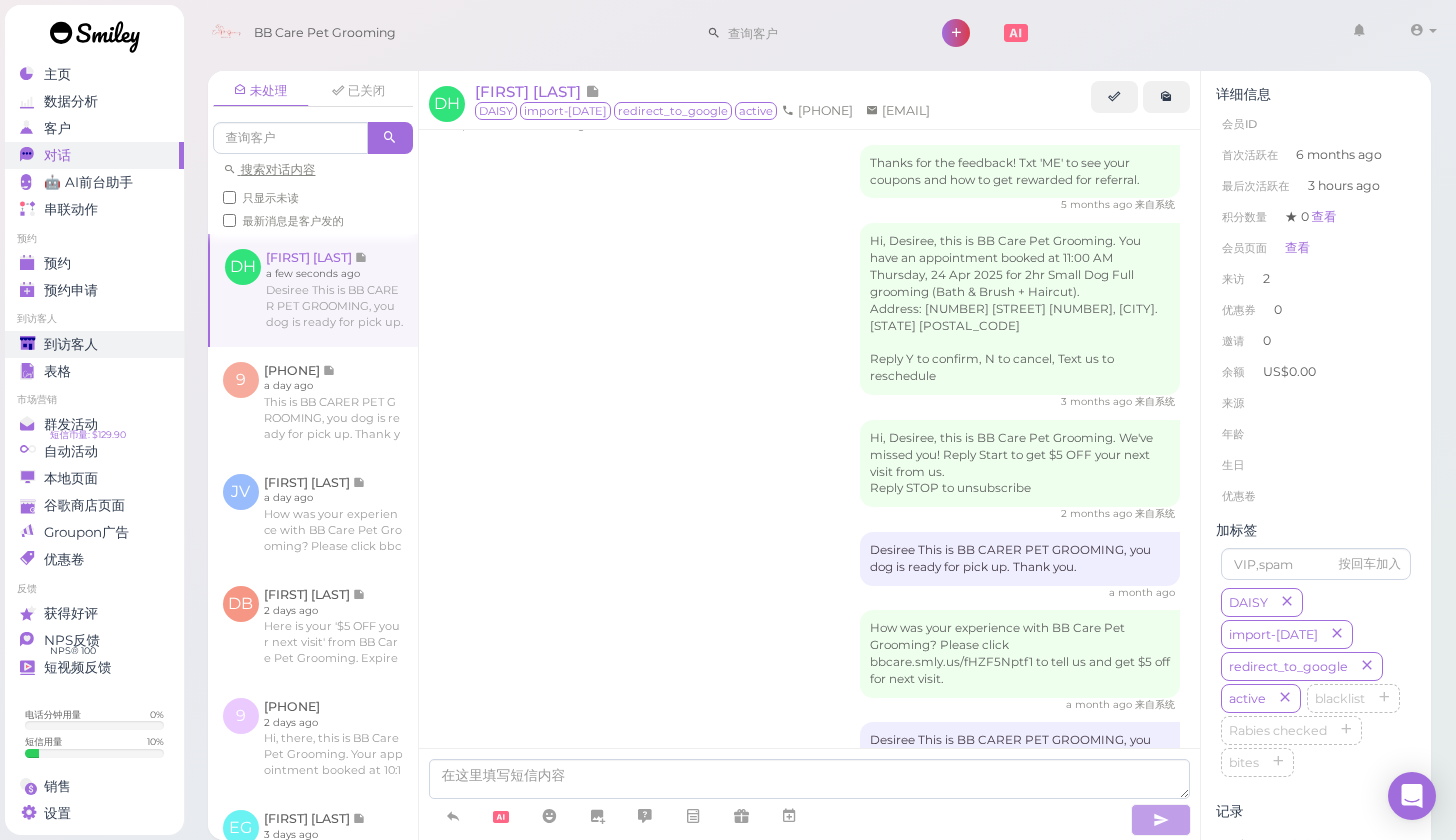 click on "到访客人" at bounding box center (92, 344) 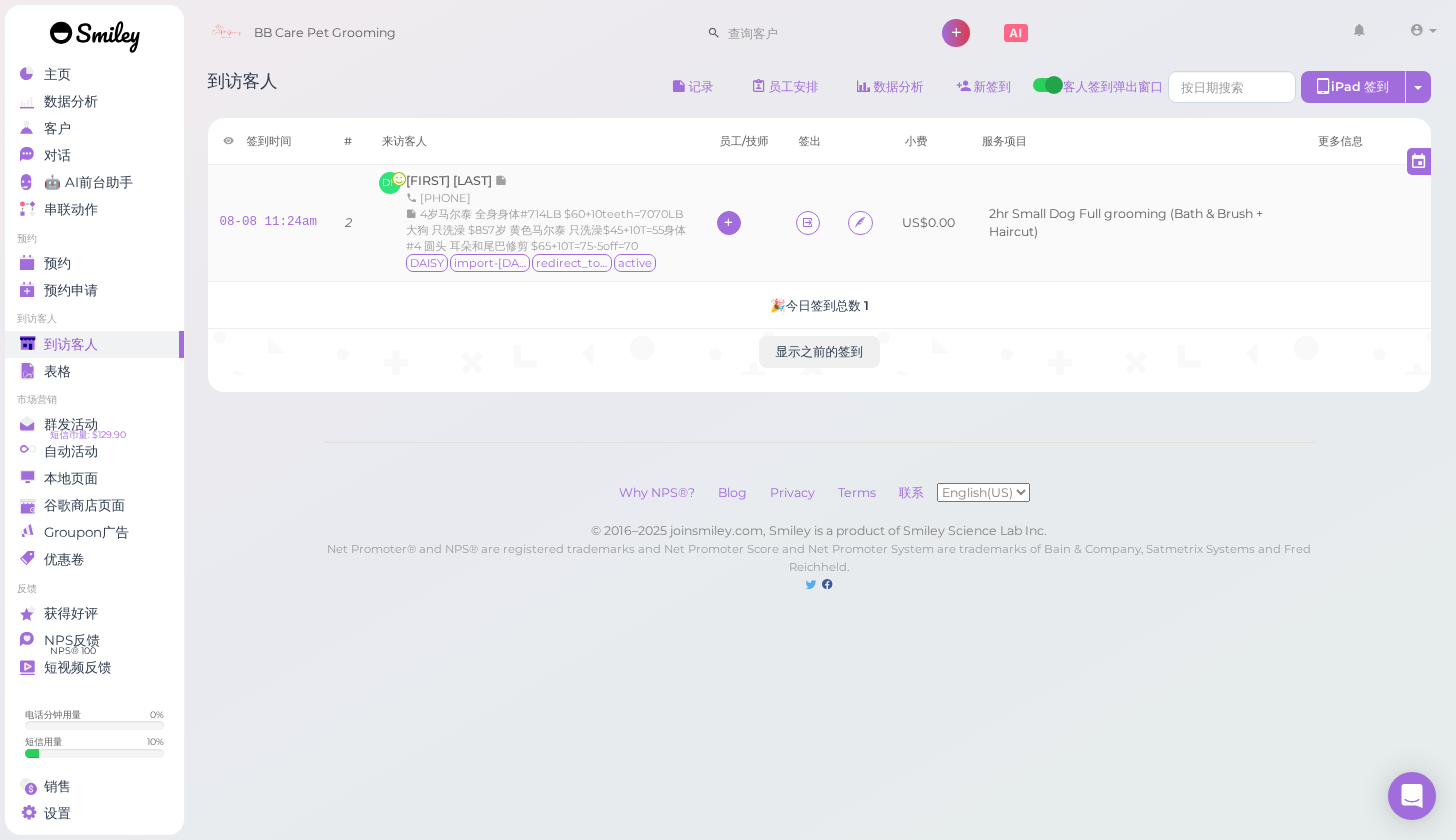 click at bounding box center [728, 222] 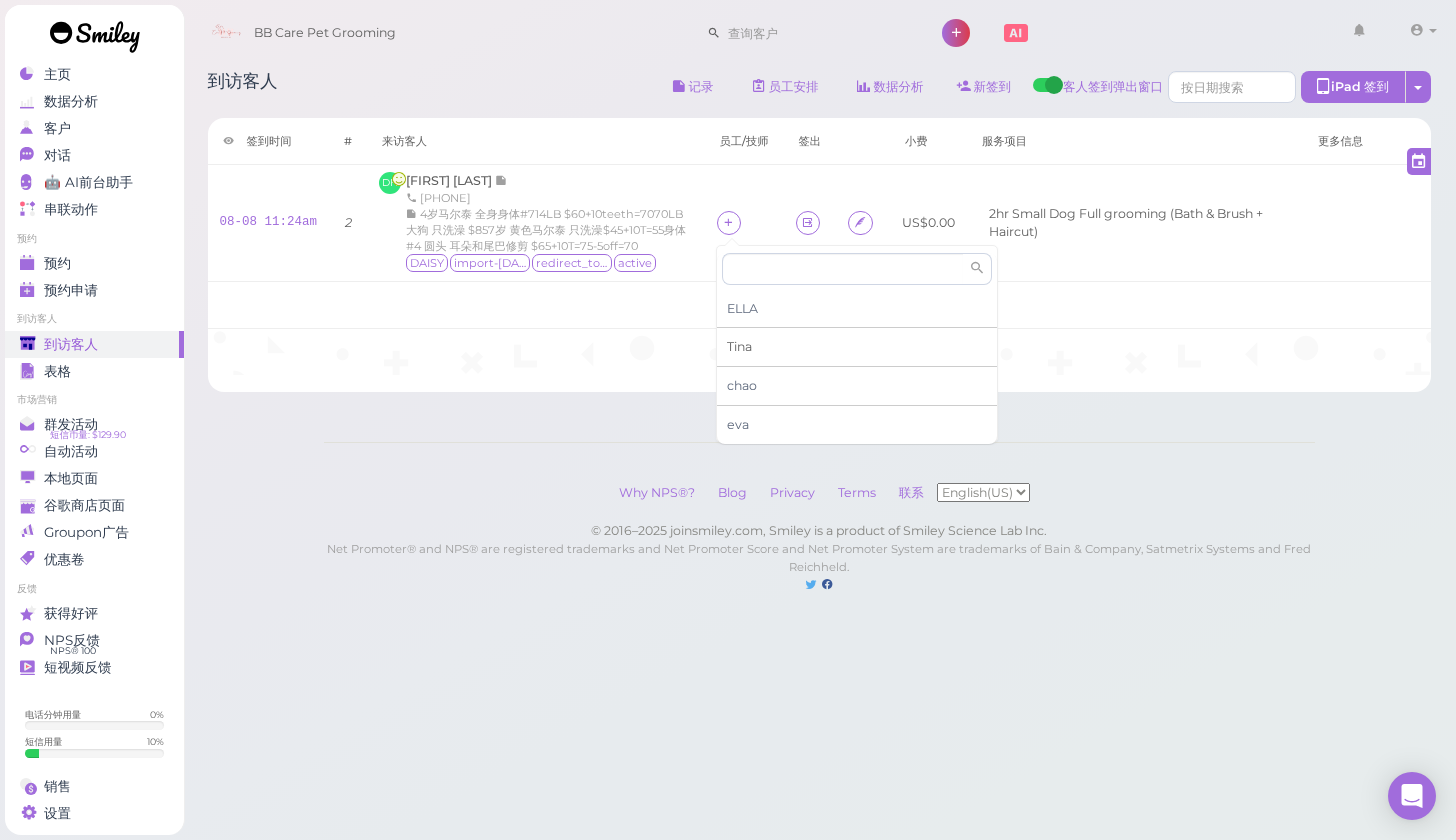 click on "Tina" at bounding box center (857, 347) 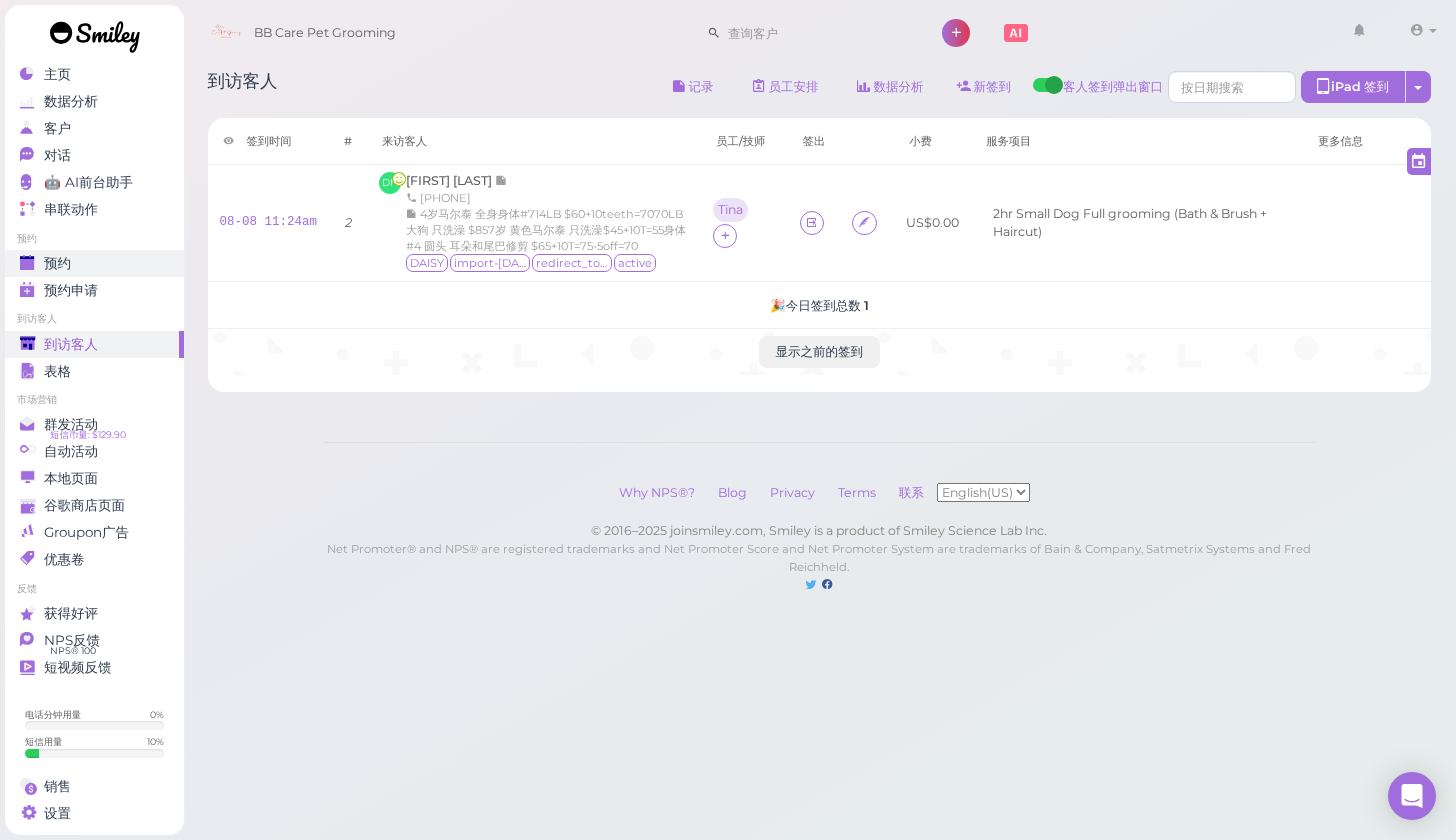 click on "预约" at bounding box center [92, 263] 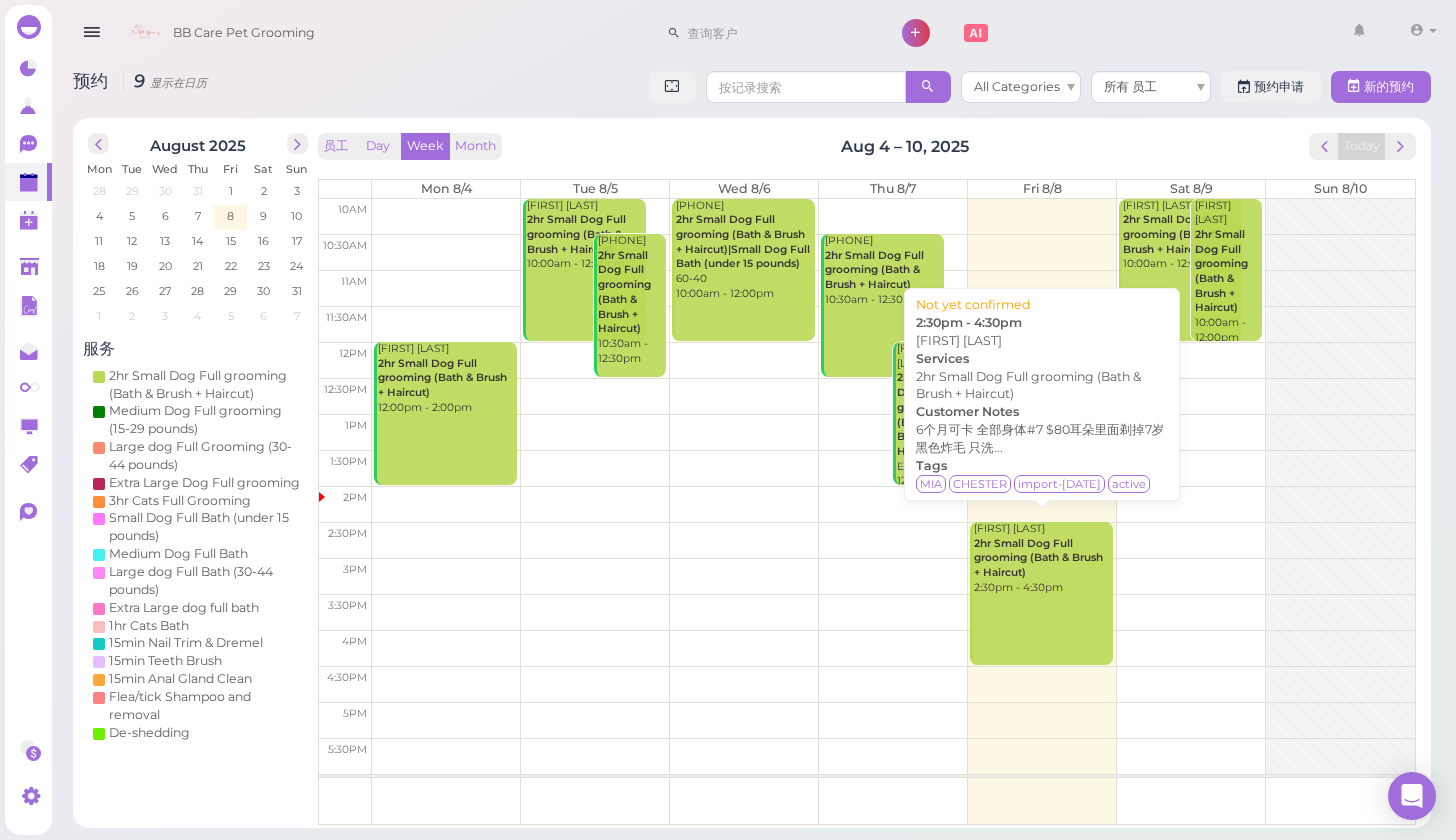 click on "2hr Small Dog Full grooming (Bath & Brush + Haircut)" at bounding box center (1038, 558) 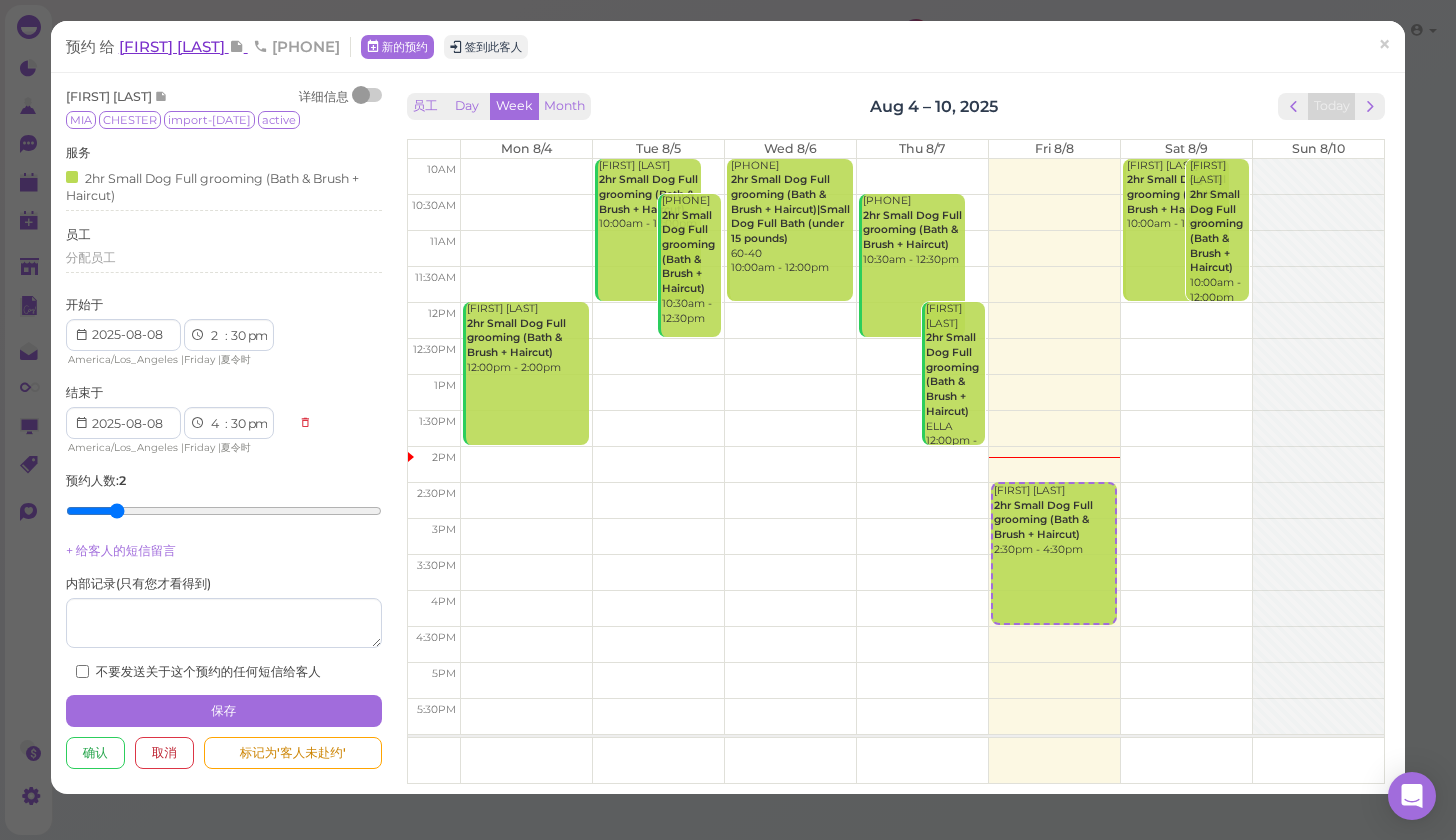 click on "[FIRST] [LAST]" at bounding box center [174, 46] 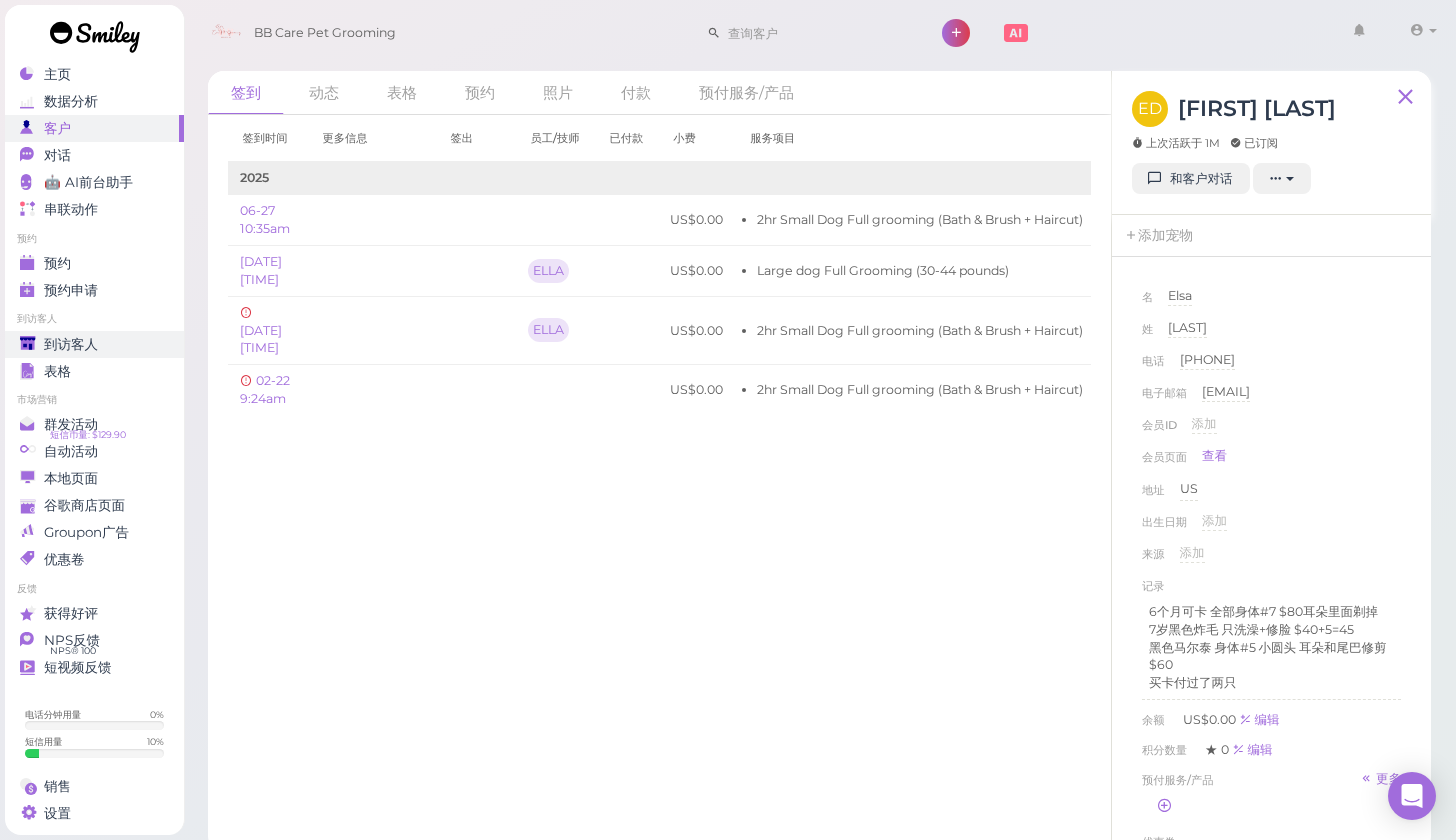 click on "到访客人" at bounding box center (92, 344) 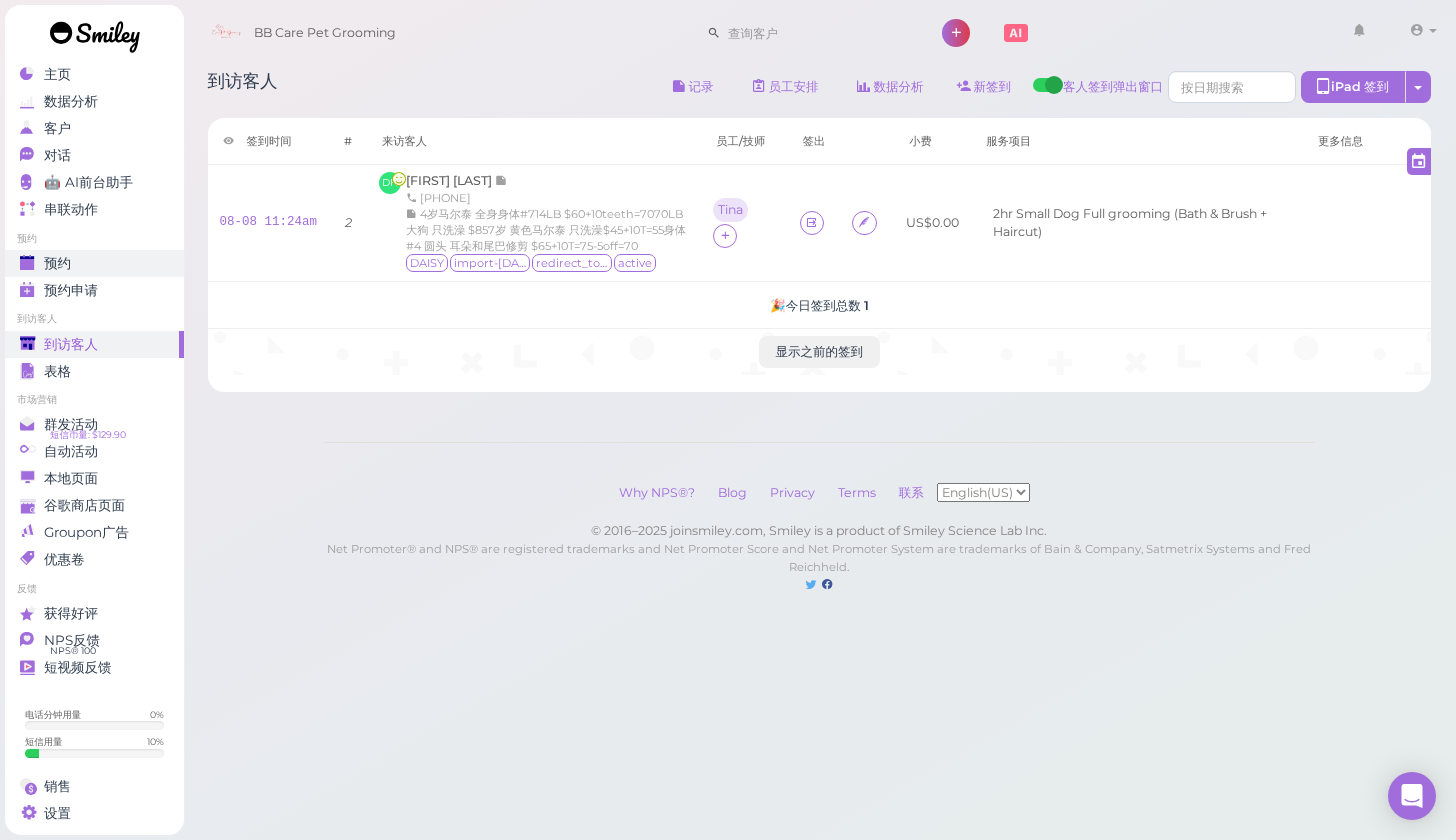 click on "预约" at bounding box center [92, 263] 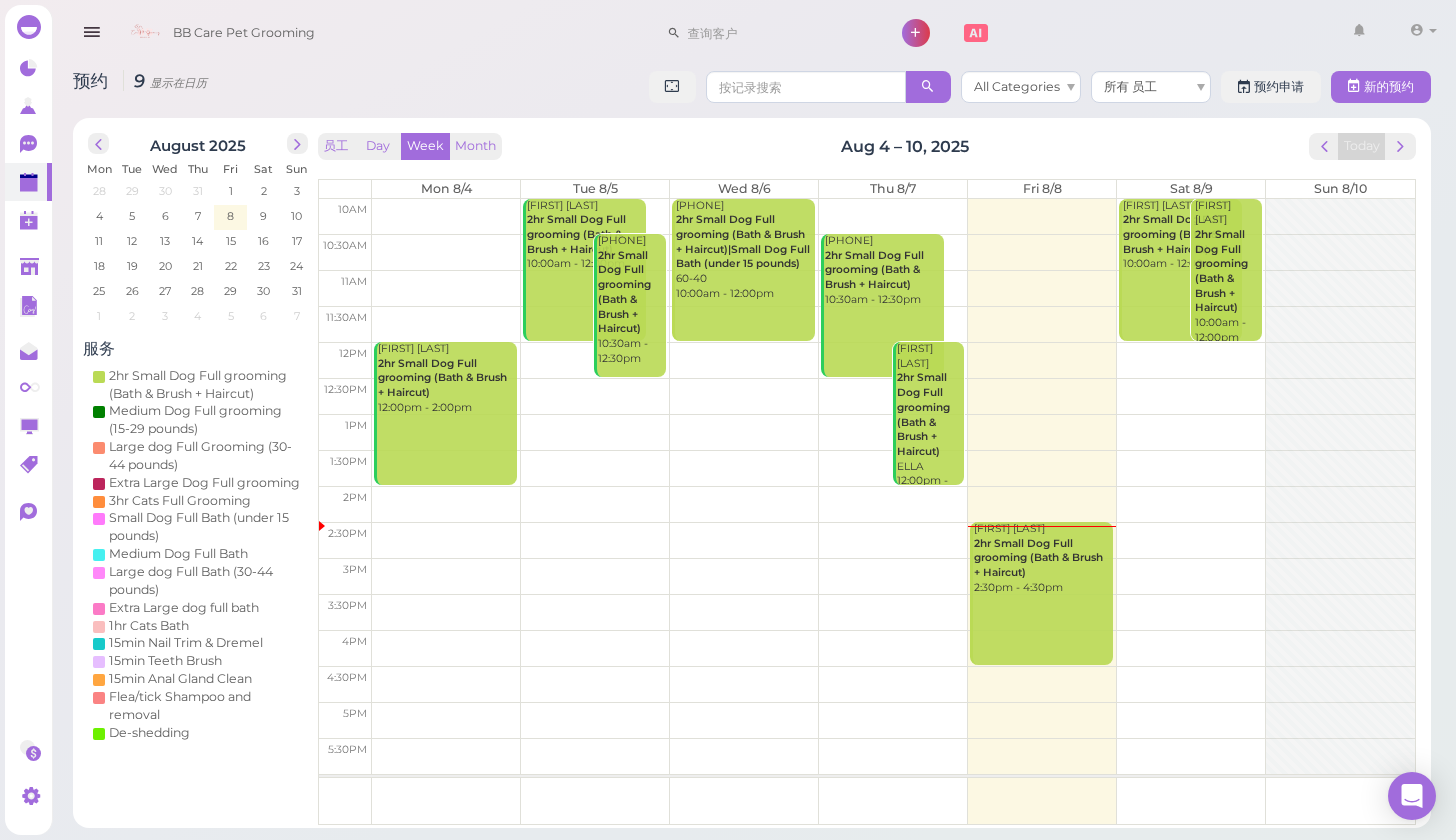 click at bounding box center (893, 432) 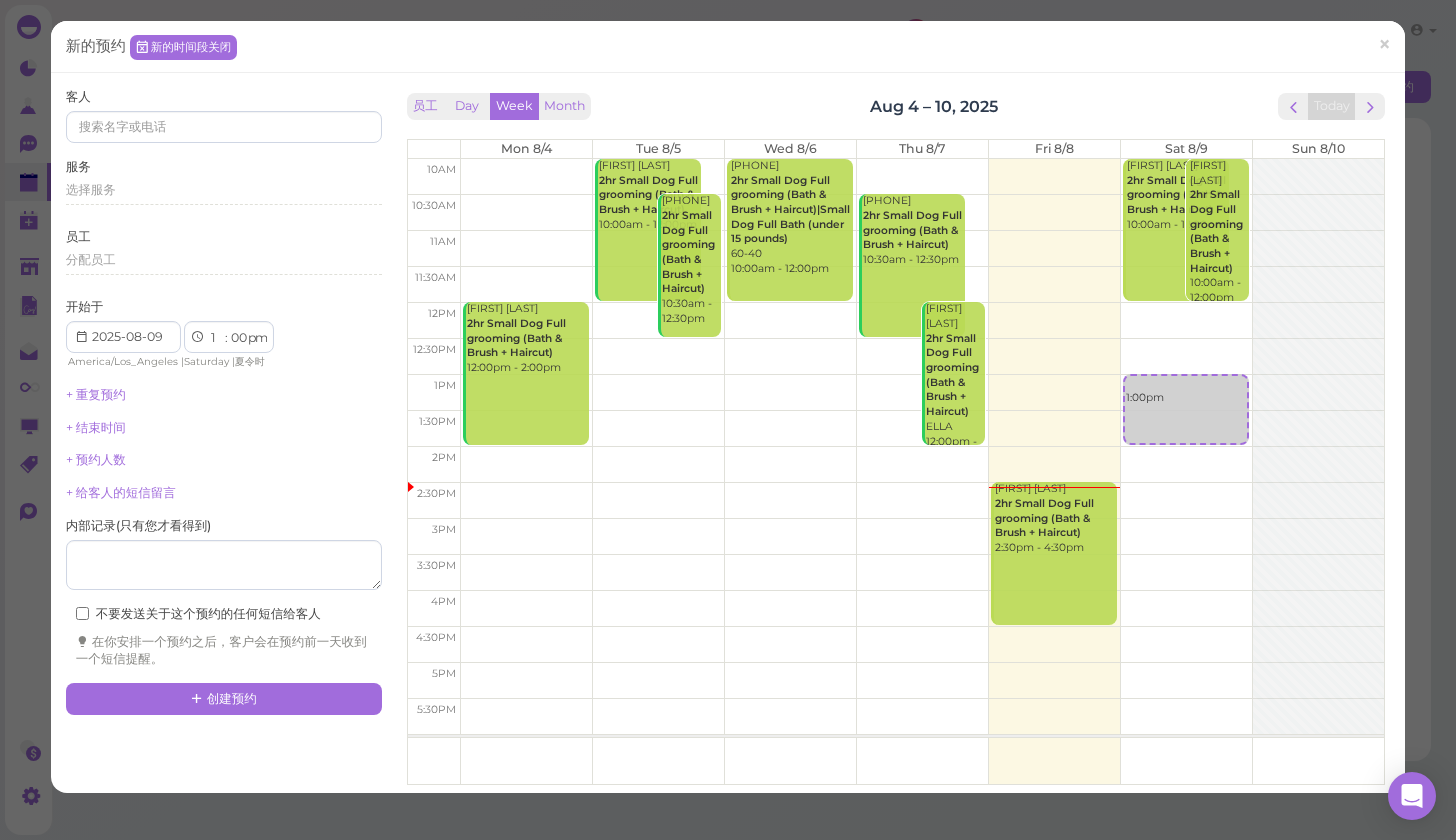 click on "客人" at bounding box center [224, 115] 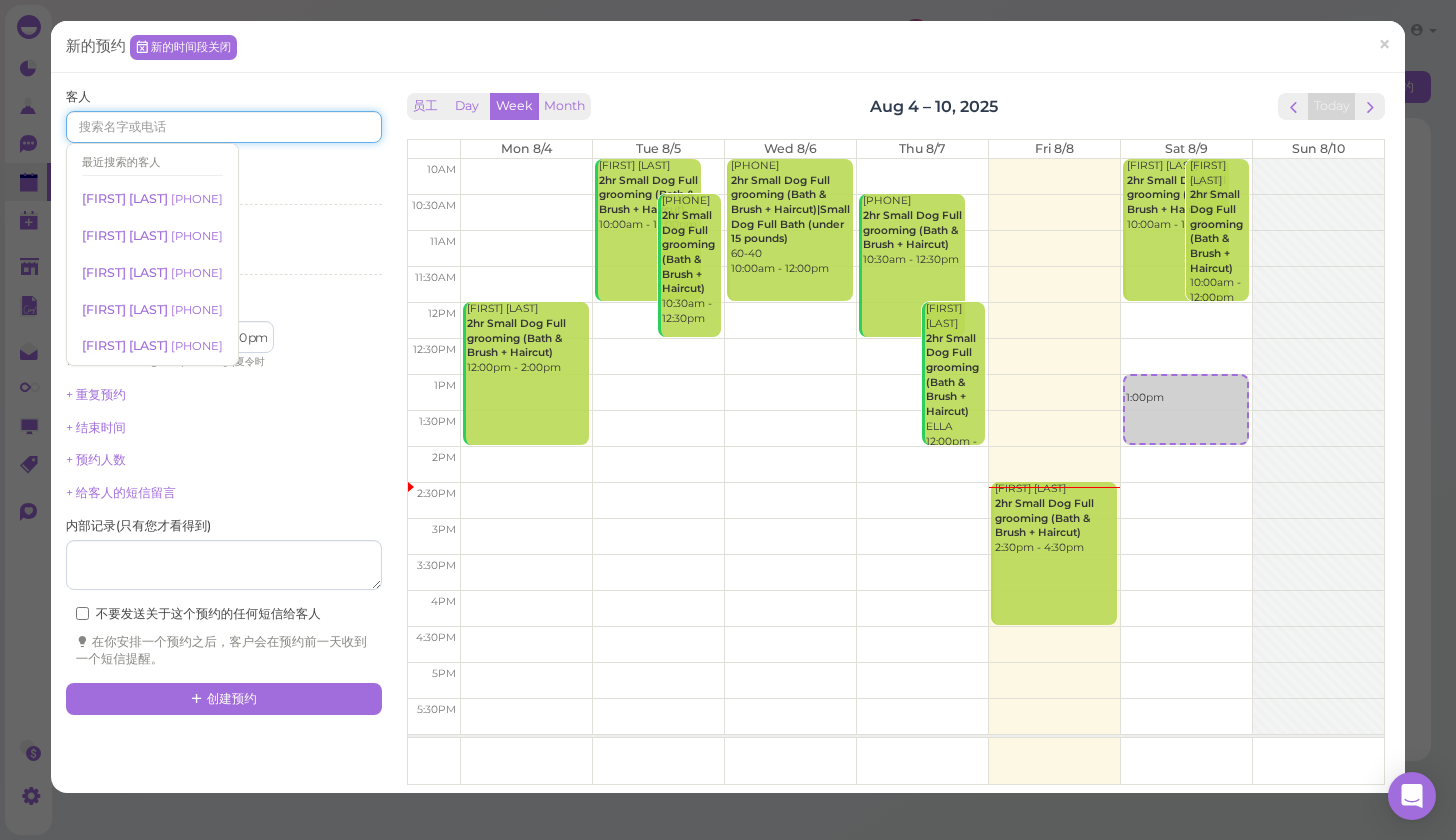 click at bounding box center (224, 127) 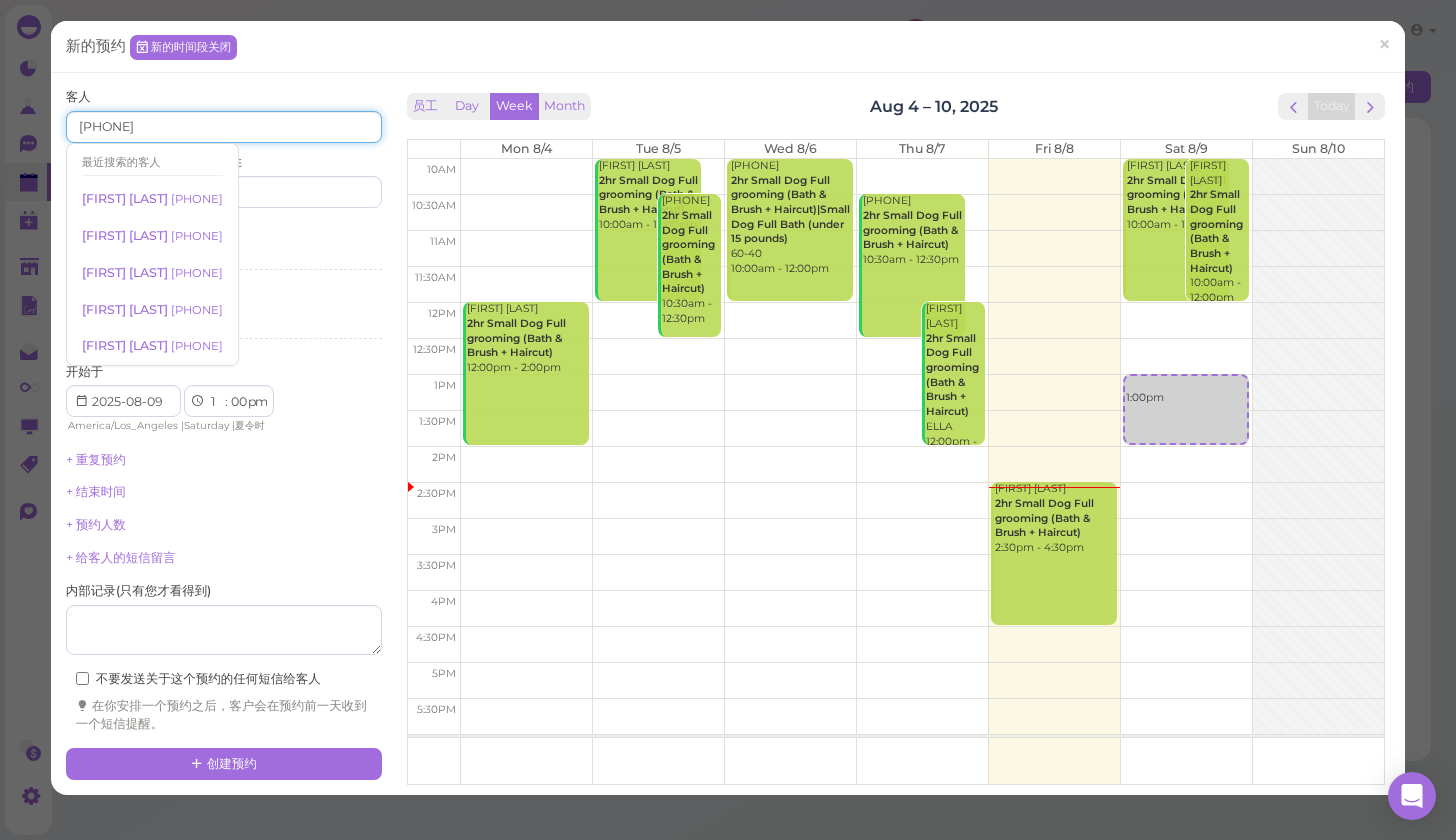 type on "[PHONE]" 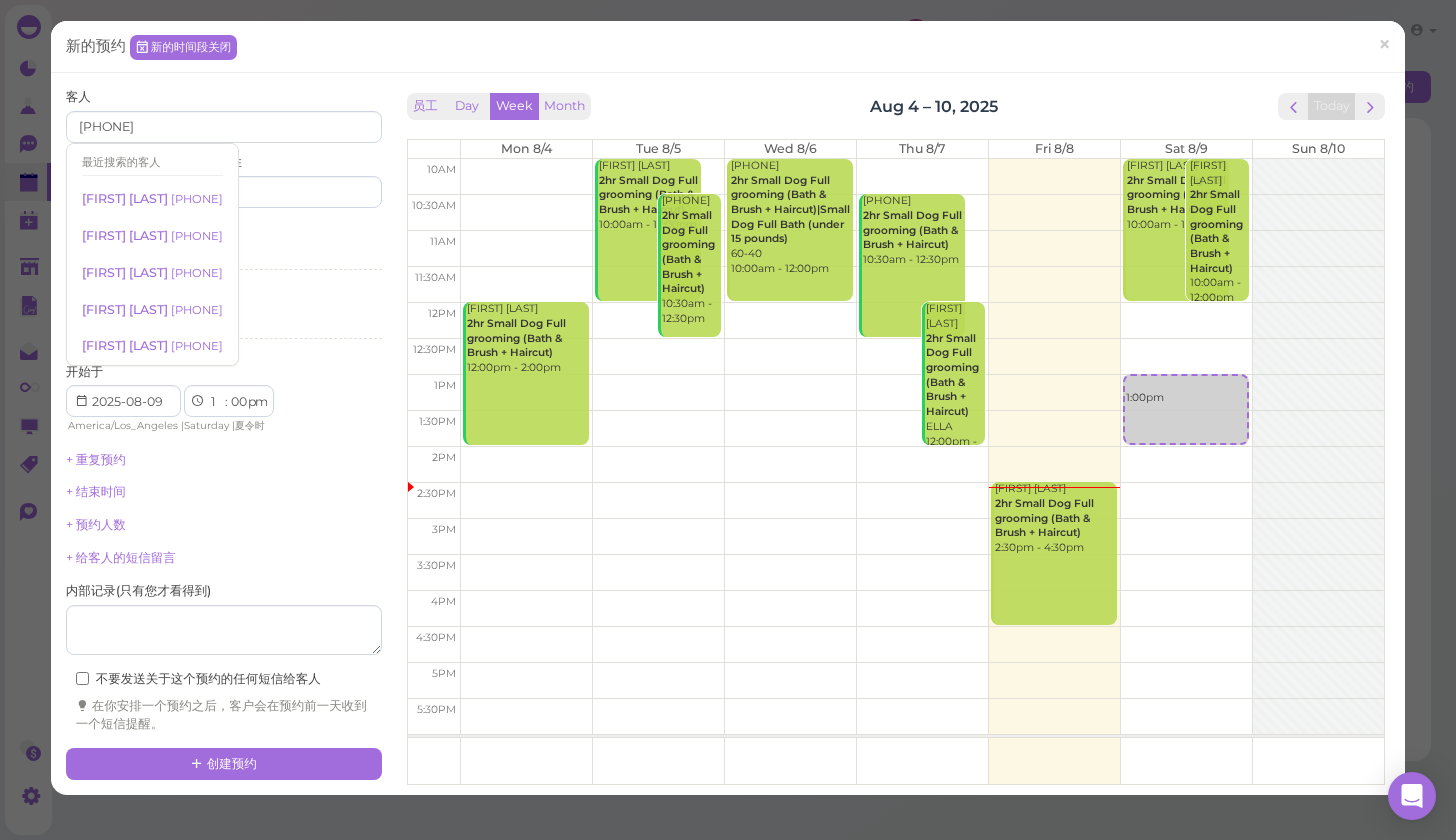 click on "客人
[PHONE]
最近搜索的客人
[FIRST] [LAST]
[PHONE]
[FIRST] [LAST]
[PHONE]
[FIRST] [LAST]
[PHONE]
[FIRST] [LAST]
[PHONE]
[FIRST] [LAST]
[PHONE]
名字
姓
服务" at bounding box center [728, 434] 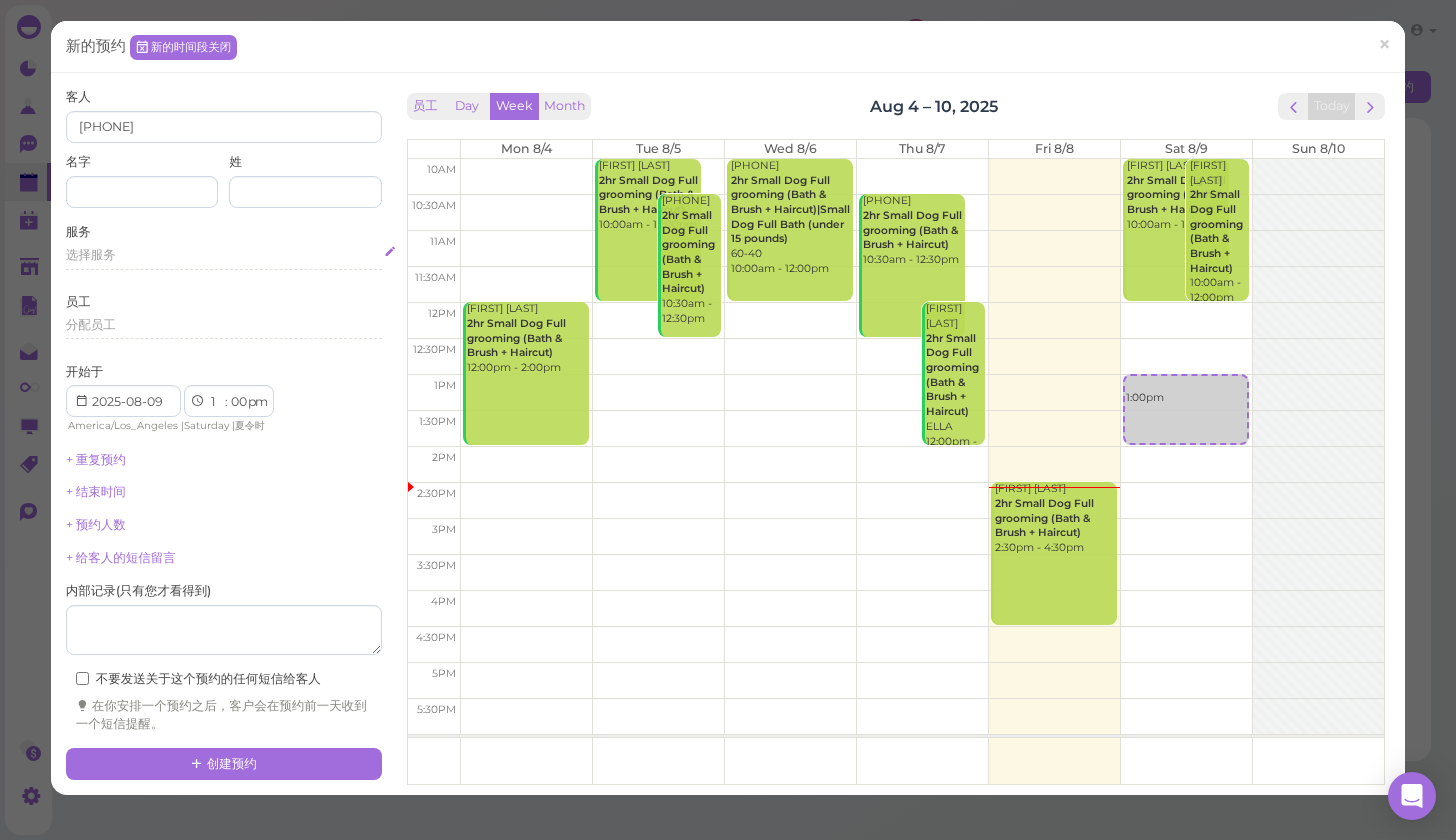 click on "选择服务" at bounding box center (224, 258) 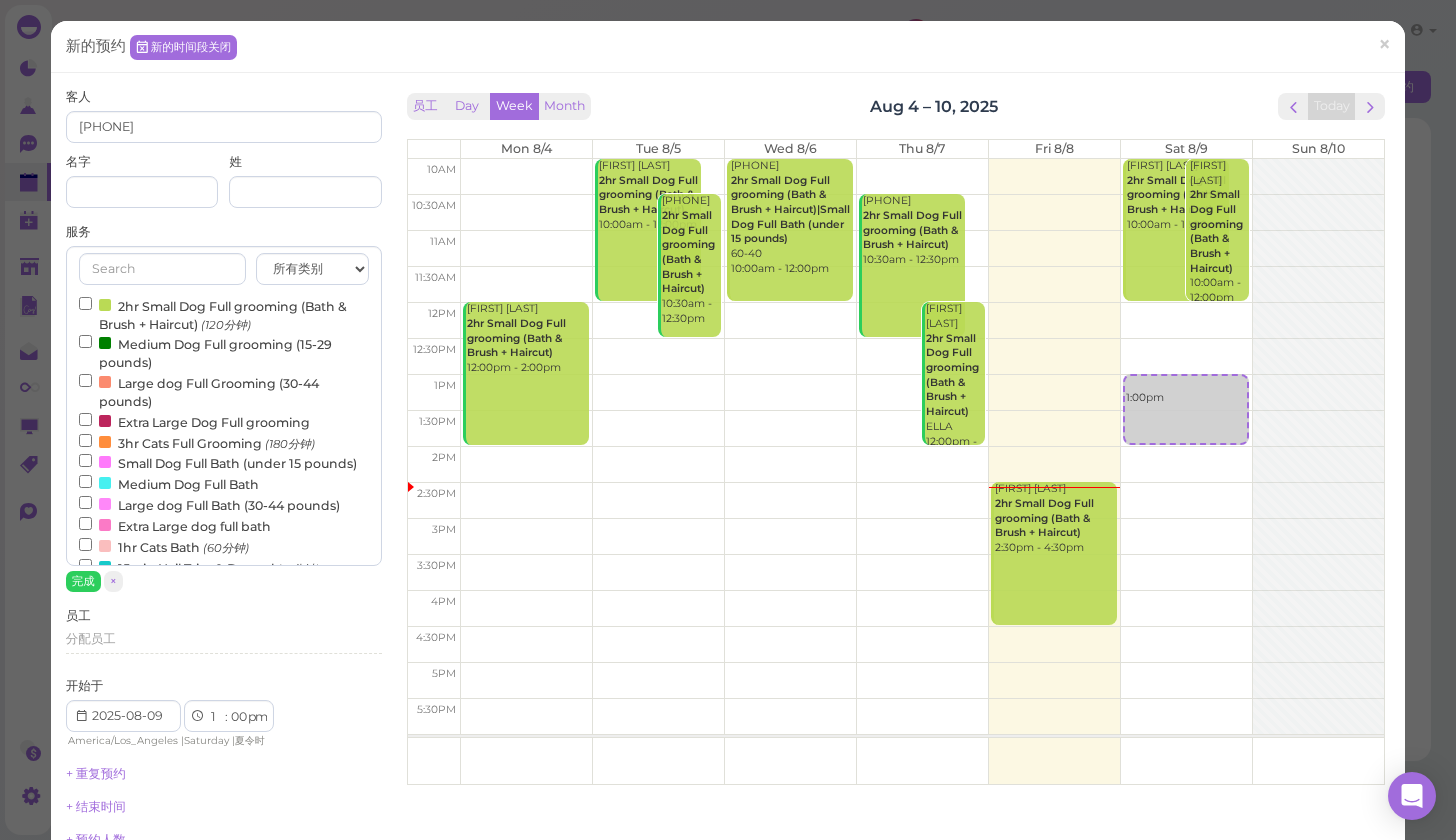 click on "2hr Small Dog Full grooming (Bath & Brush + Haircut)
(120分钟)" at bounding box center (224, 314) 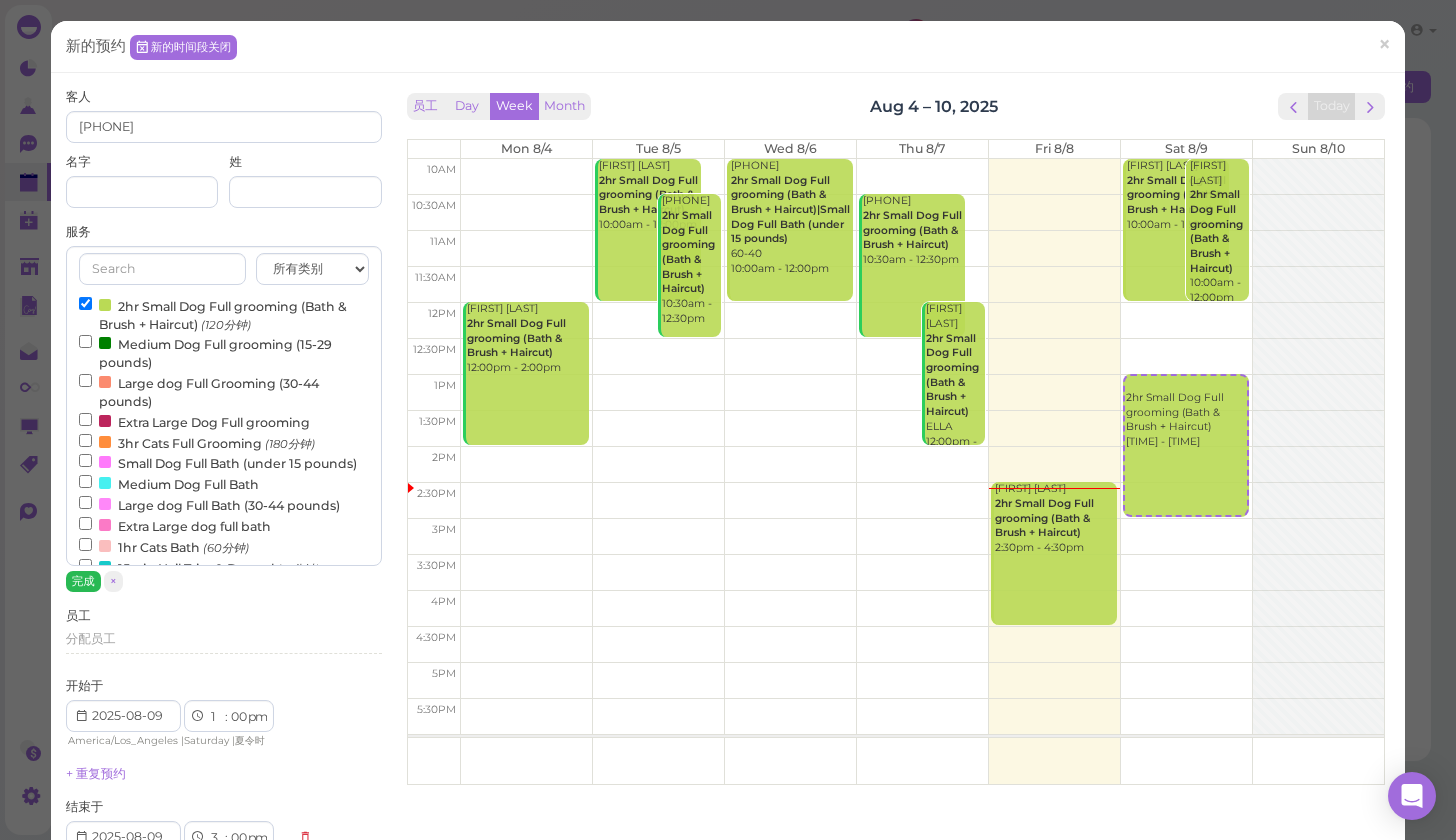 click on "完成" at bounding box center [83, 581] 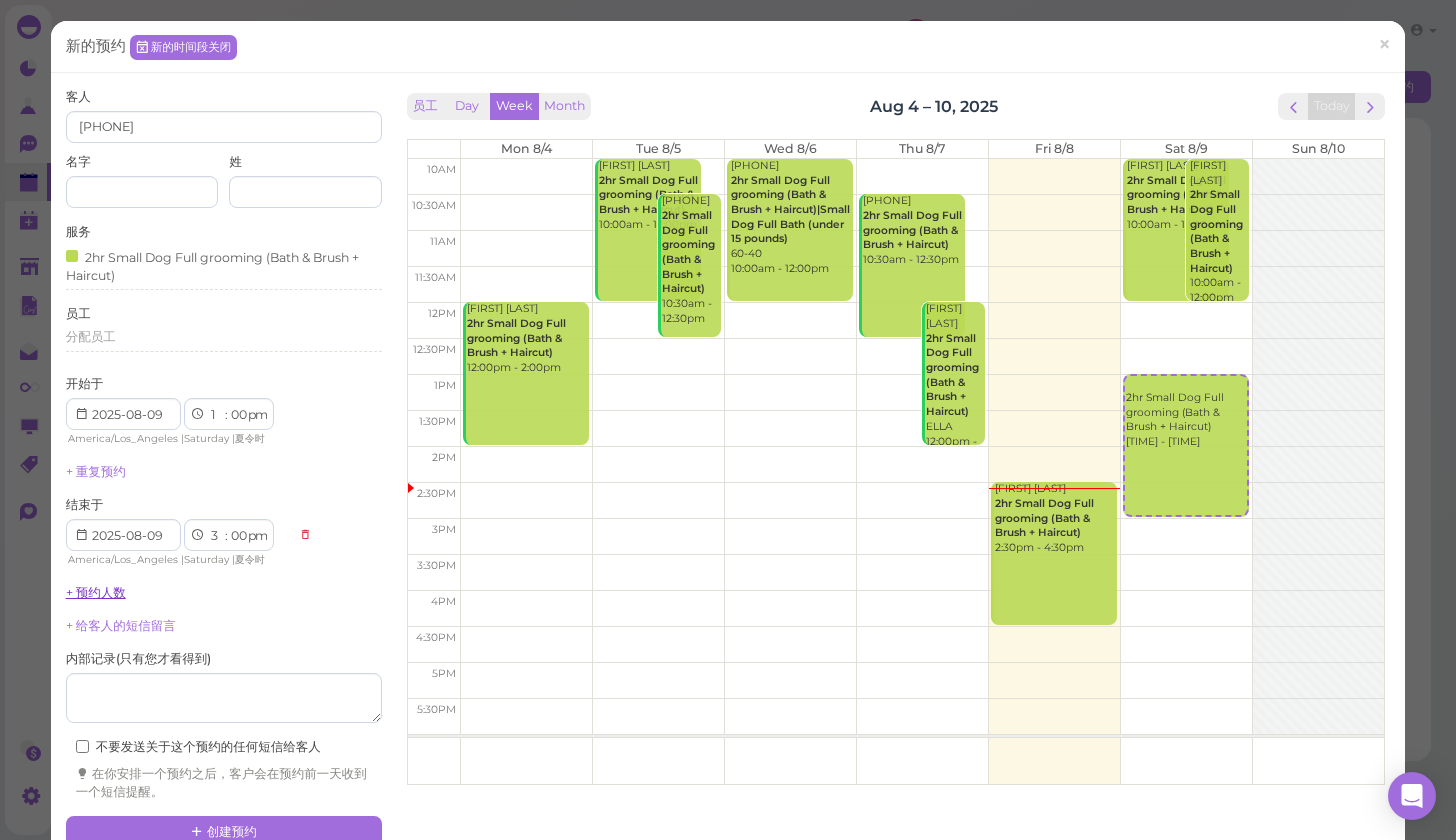 click on "+ 预约人数" at bounding box center (96, 592) 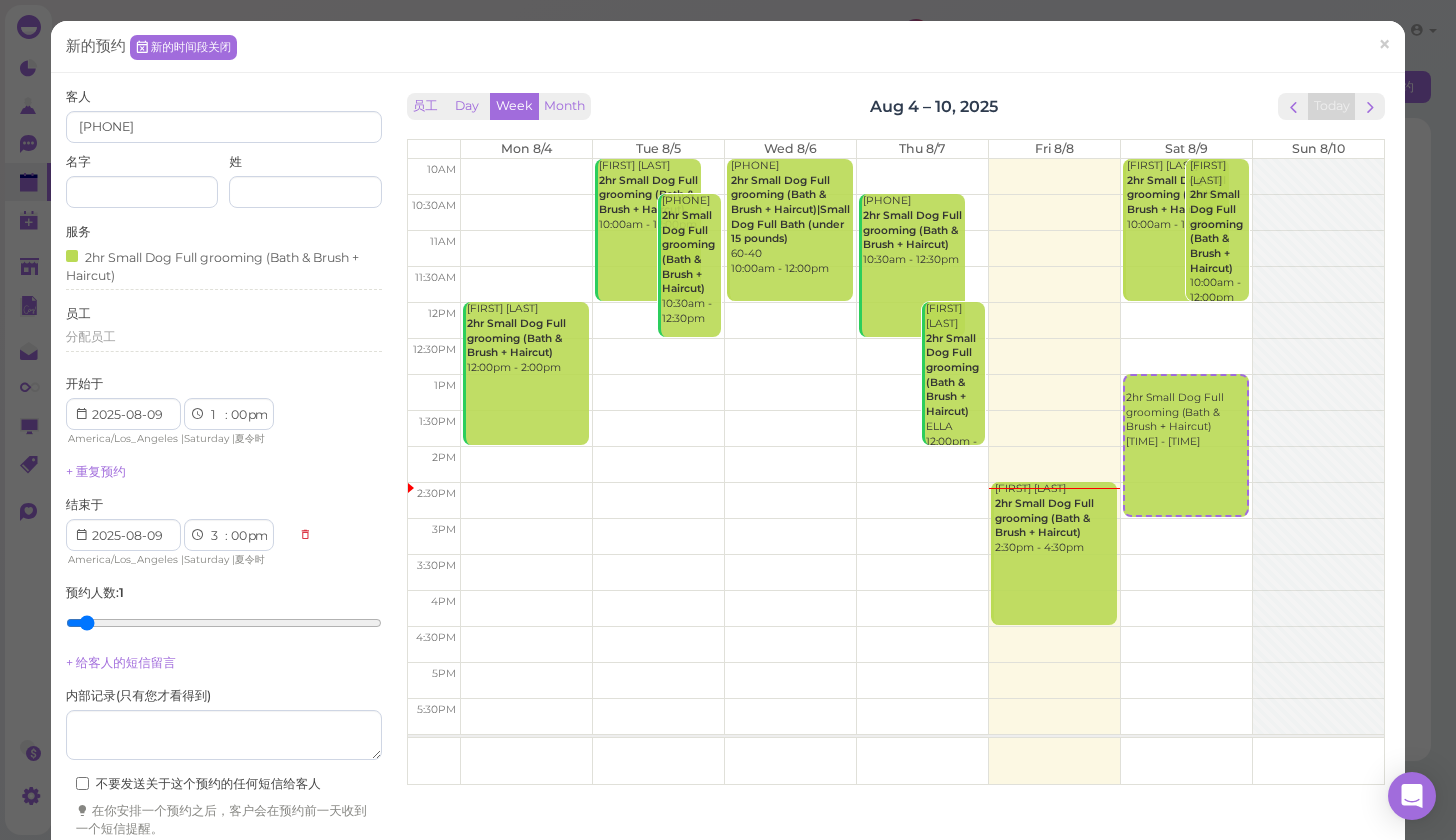 click on "客人
[PHONE]
名字
姓
服务
2hr Small Dog Full grooming (Bath & Brush + Haircut)
员工
分配员工
开始于
1
2
3
4
5
6
7
8
9
10
11
12
:
00
05
10
15
20
25
30
35
40
45
50
55
am
pm
America/Los_Angeles
|  Saturday" at bounding box center (224, 470) 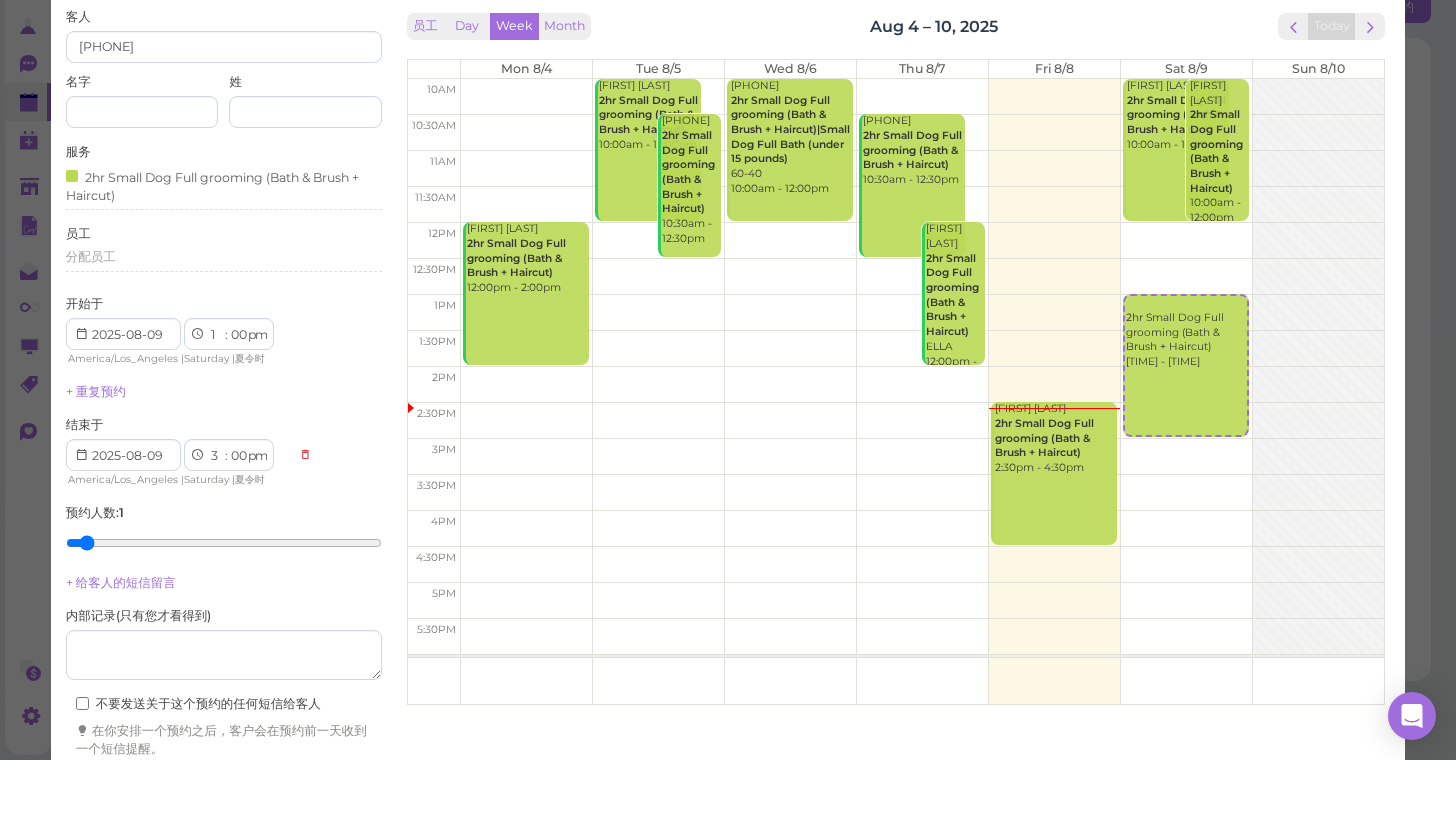 scroll, scrollTop: 7, scrollLeft: 0, axis: vertical 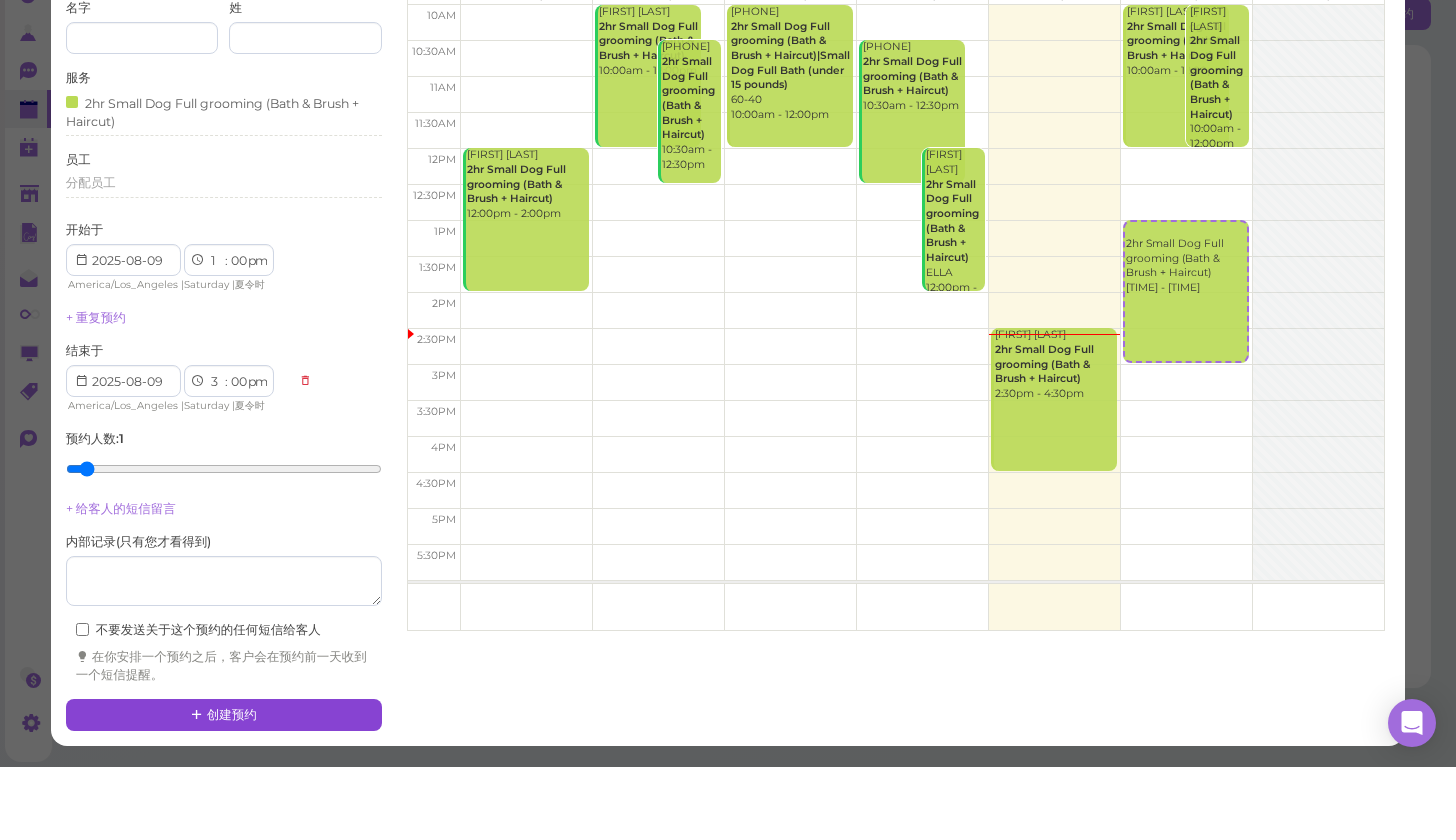 click on "创建预约" at bounding box center [224, 788] 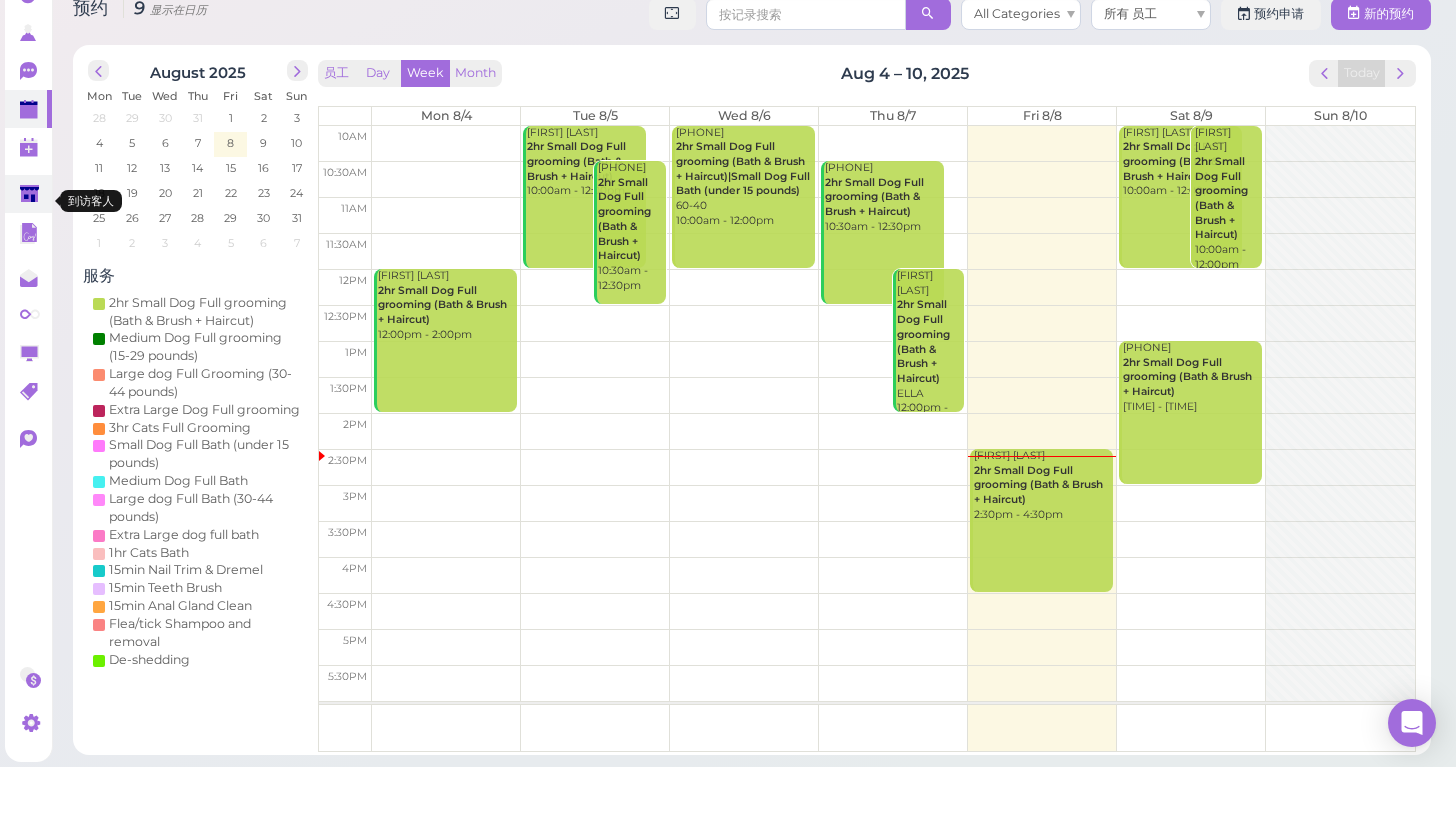click at bounding box center [28, 267] 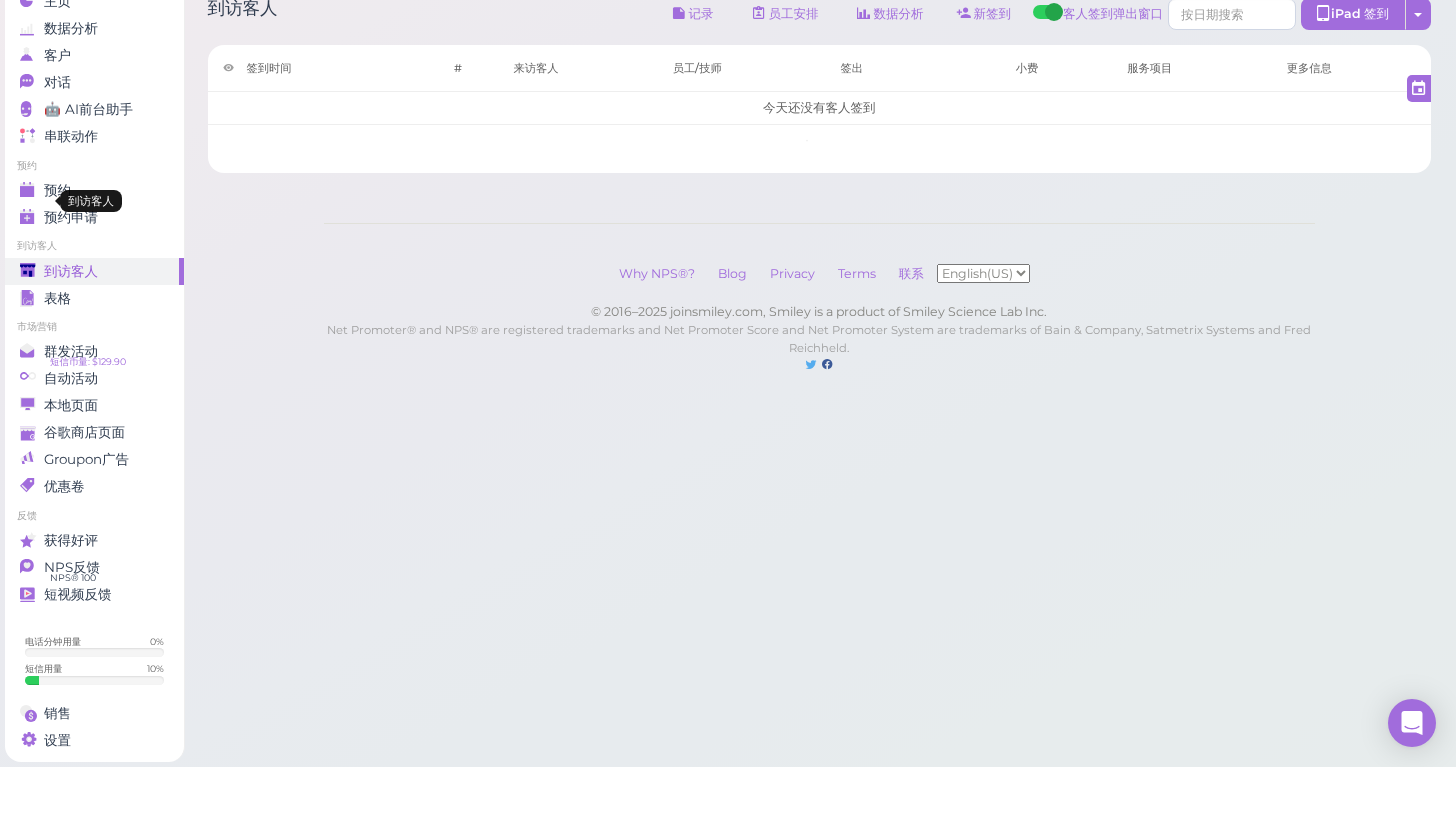 scroll, scrollTop: 0, scrollLeft: 0, axis: both 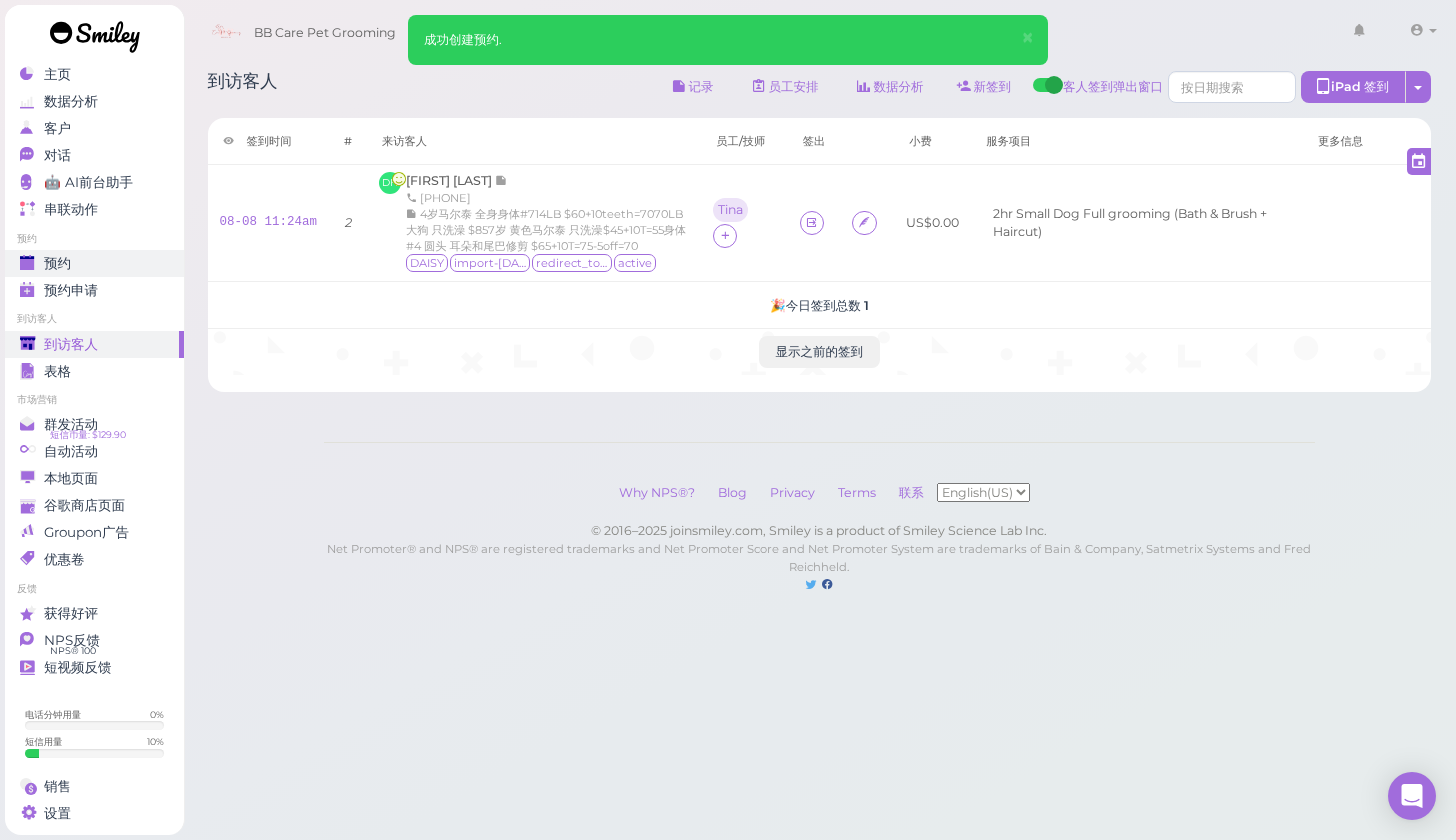 click on "预约" at bounding box center (57, 263) 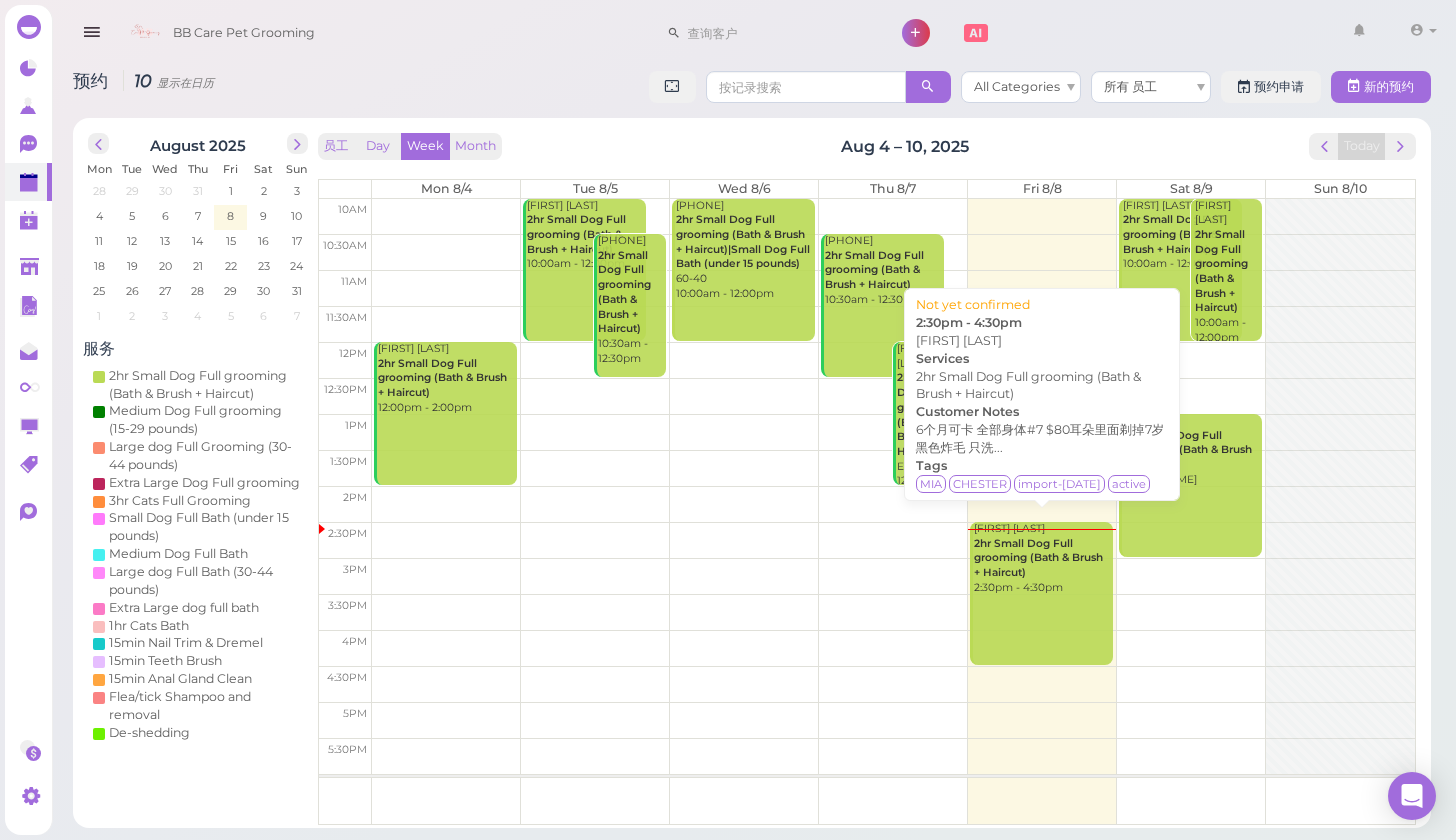 click on "2hr Small Dog Full grooming (Bath & Brush + Haircut)" at bounding box center (1038, 558) 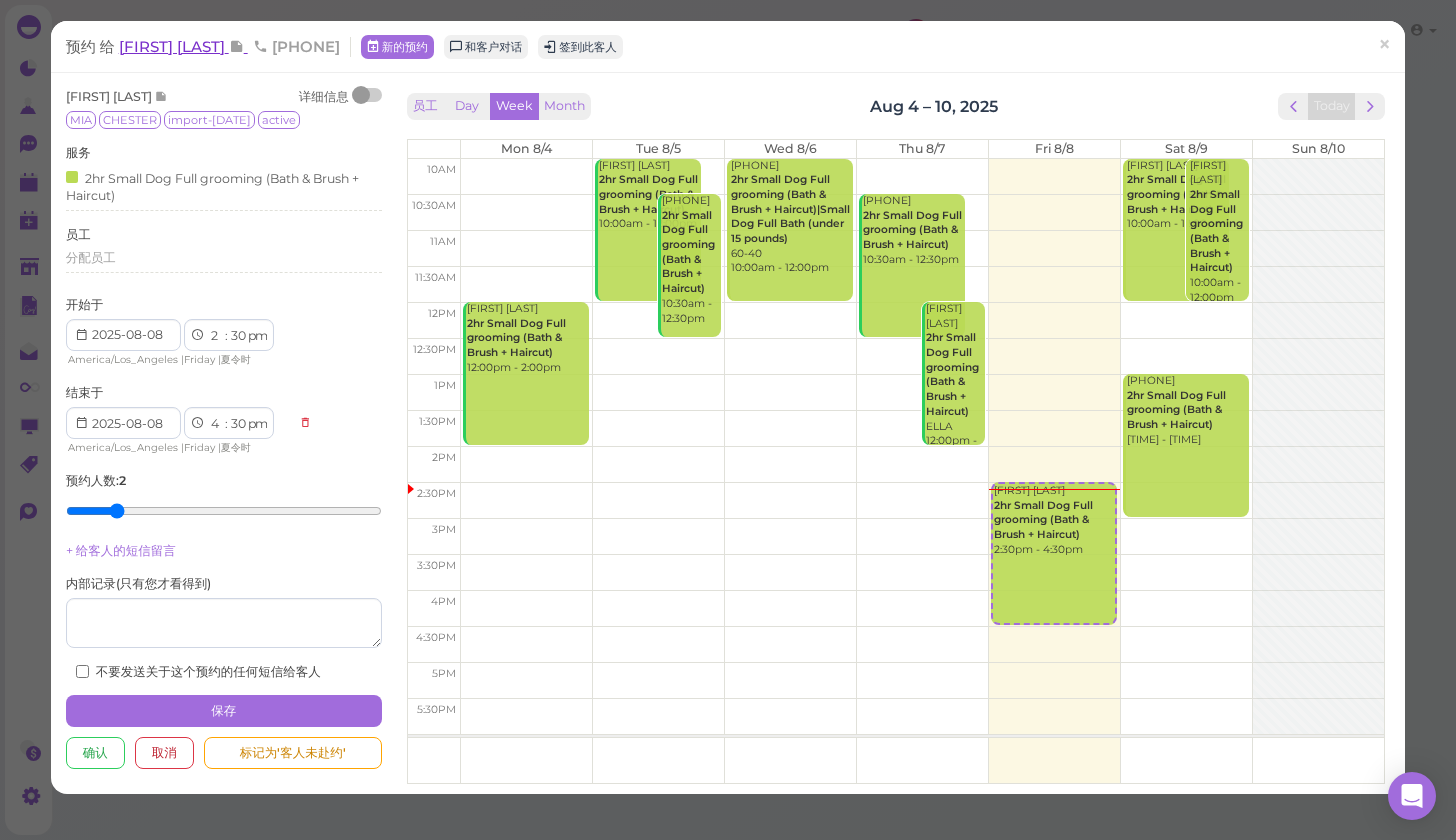 click on "[FIRST] [LAST]" at bounding box center (174, 46) 